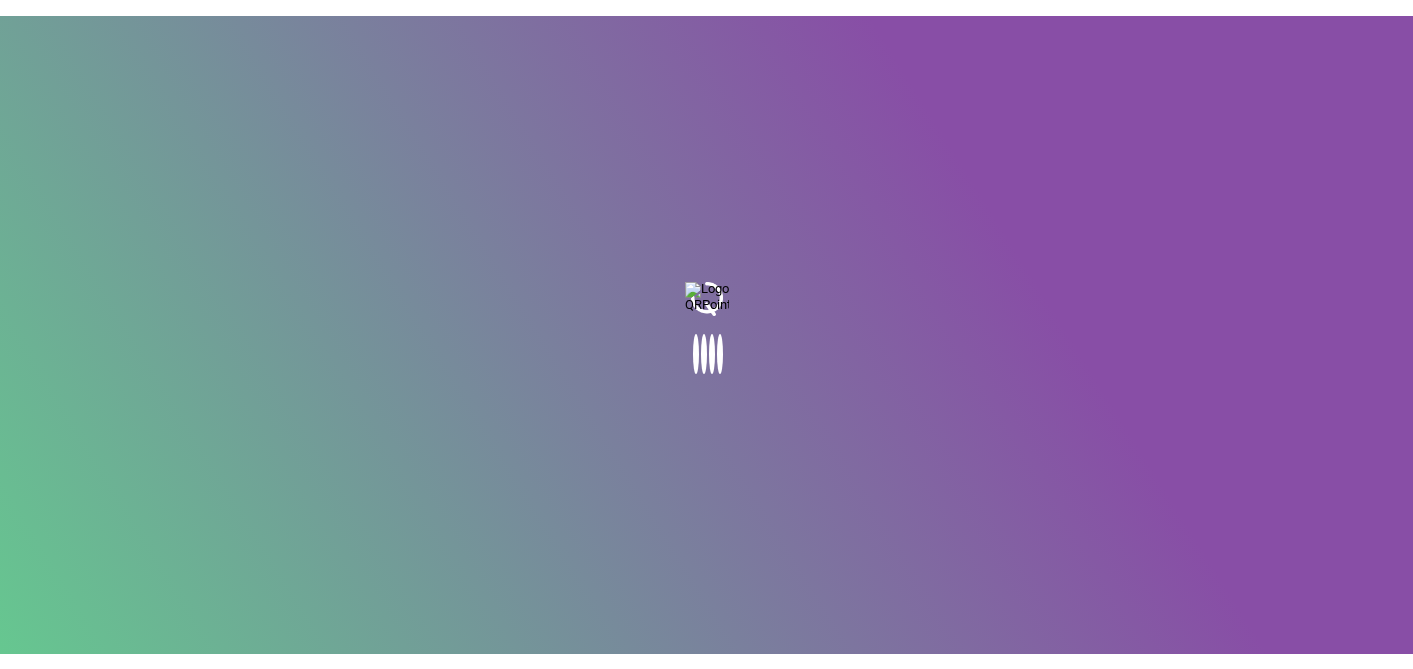 scroll, scrollTop: 0, scrollLeft: 0, axis: both 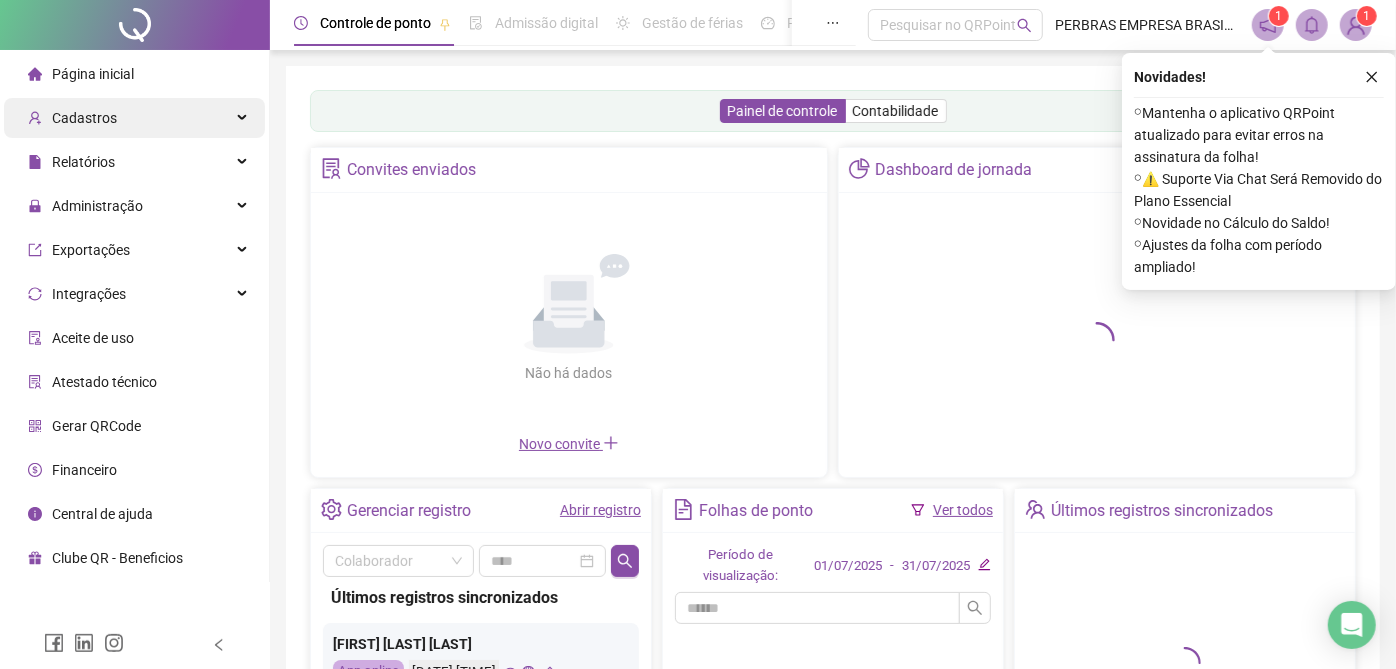 click on "Cadastros" at bounding box center (134, 118) 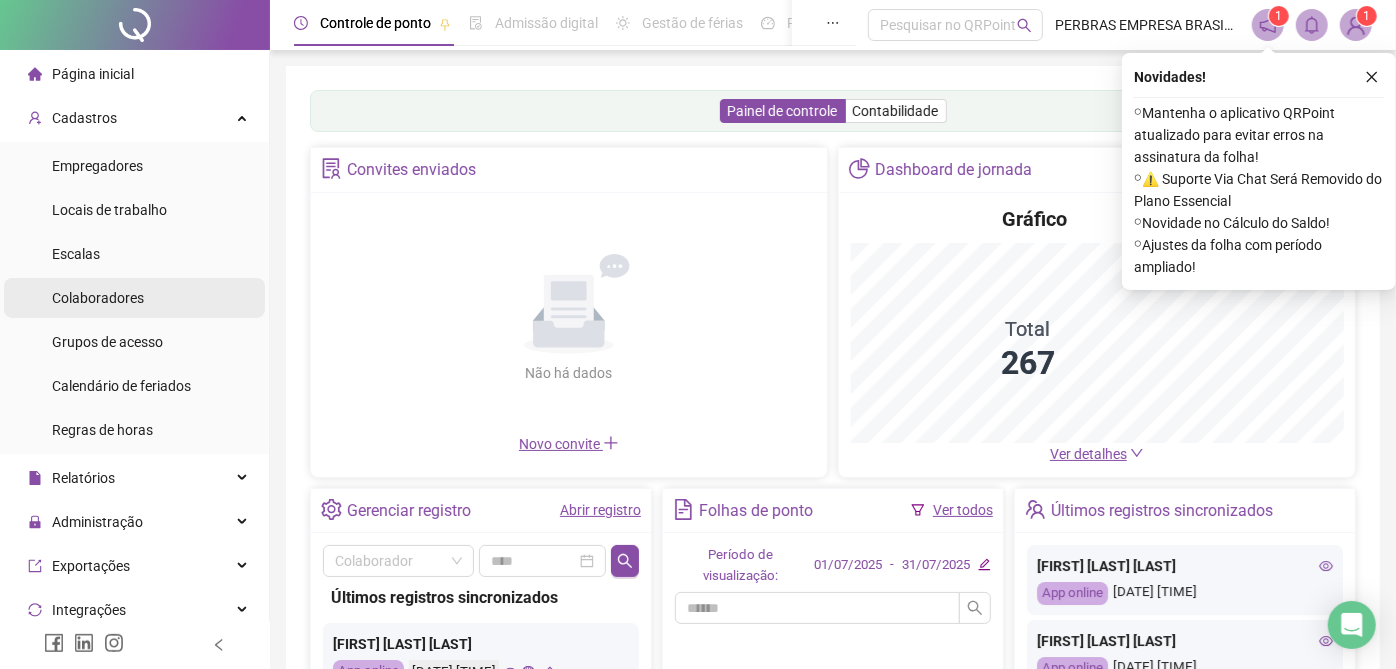 click on "Colaboradores" at bounding box center (134, 298) 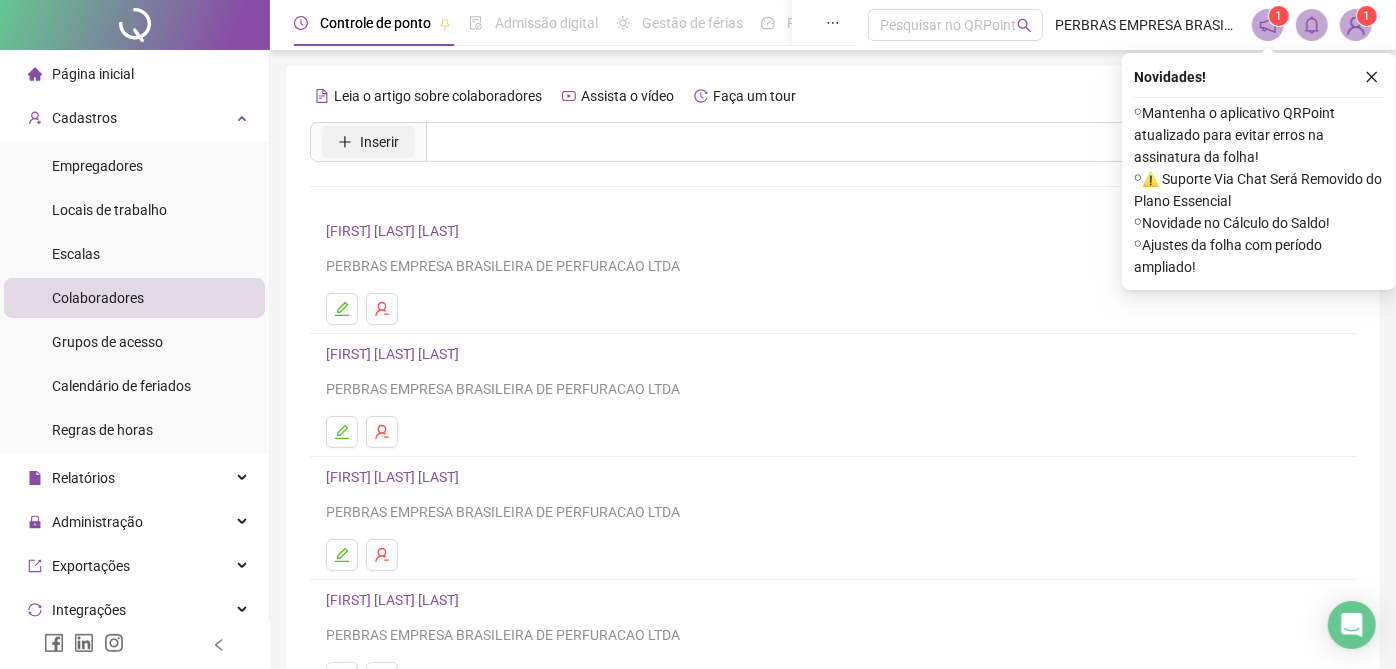 click on "Inserir" at bounding box center [379, 142] 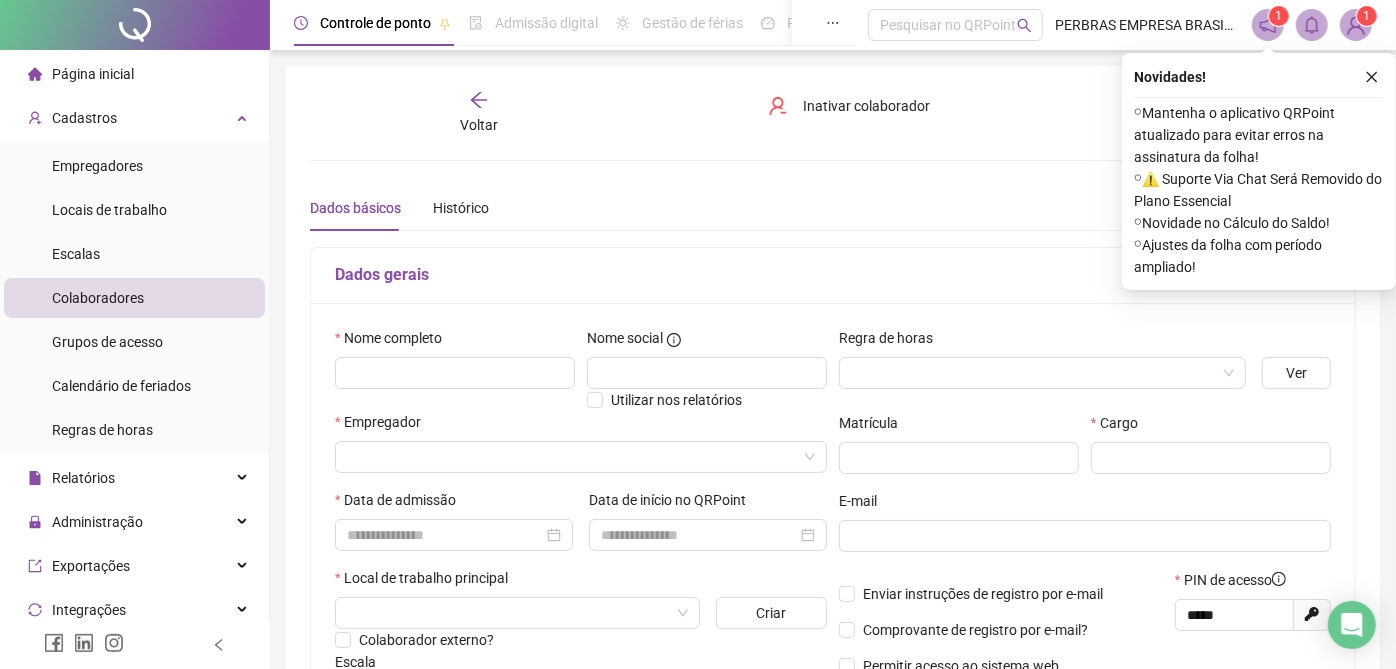 type on "*****" 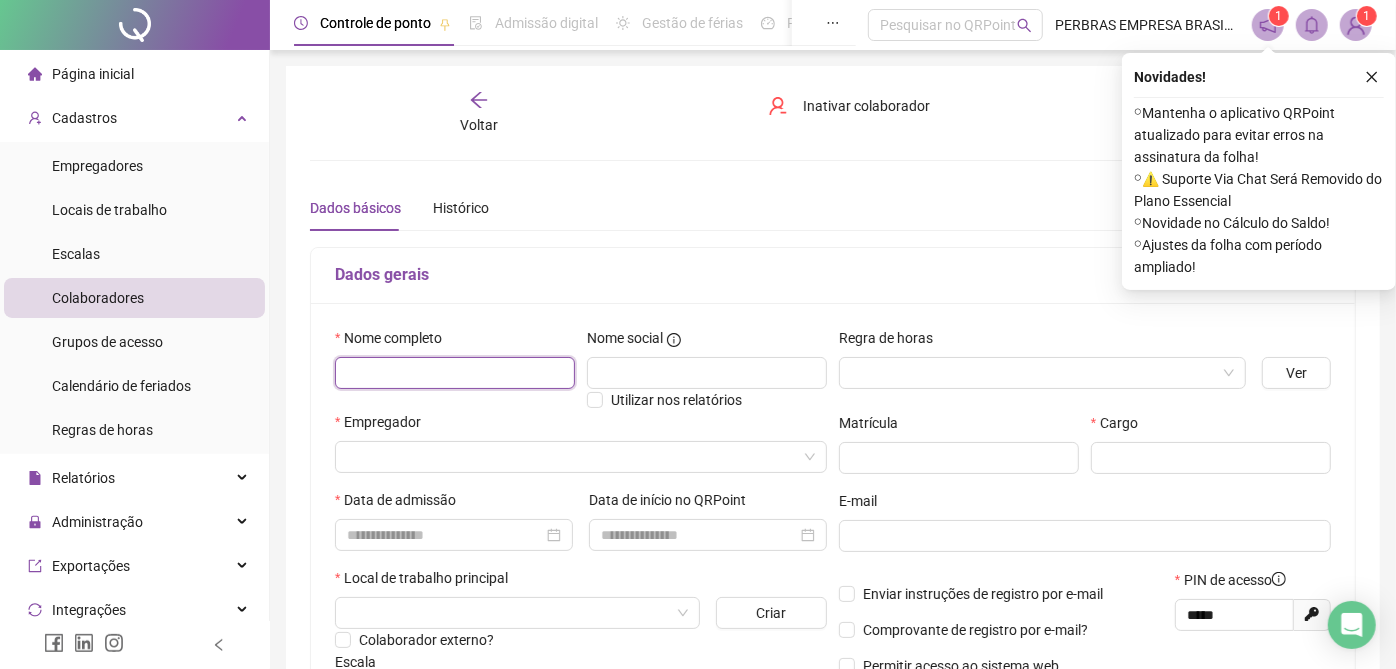 click at bounding box center (455, 373) 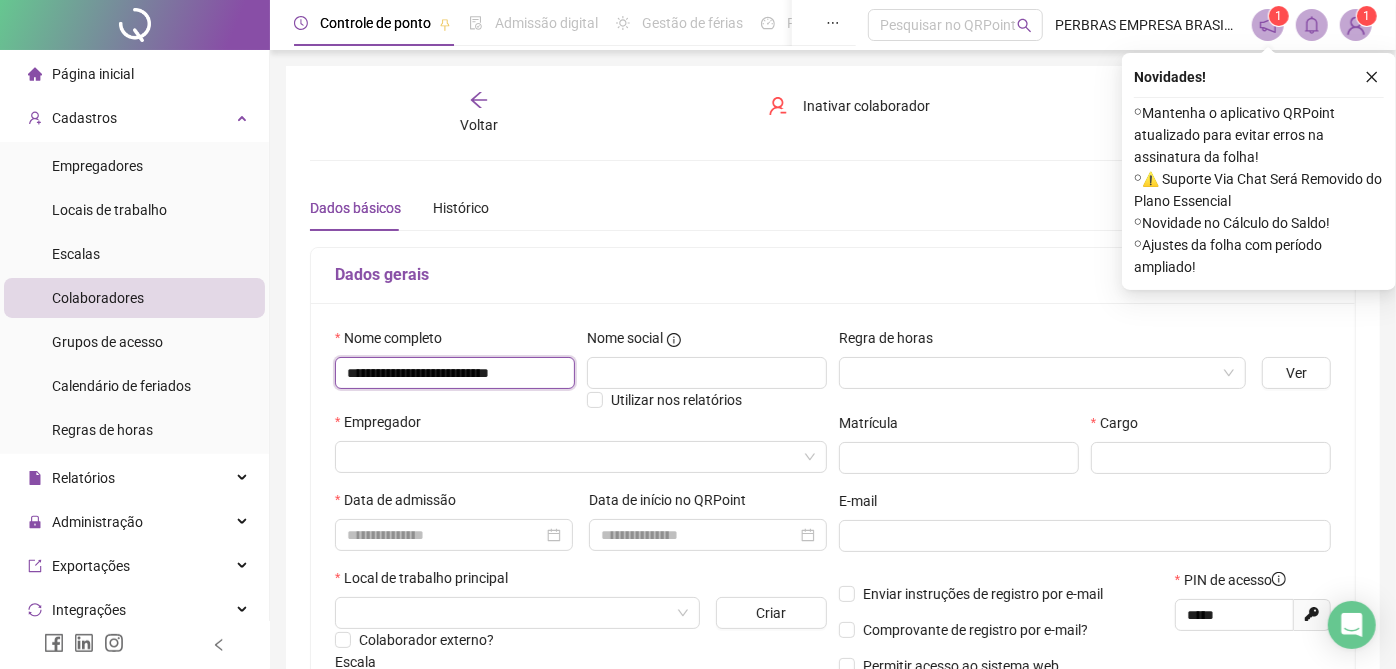 type on "**********" 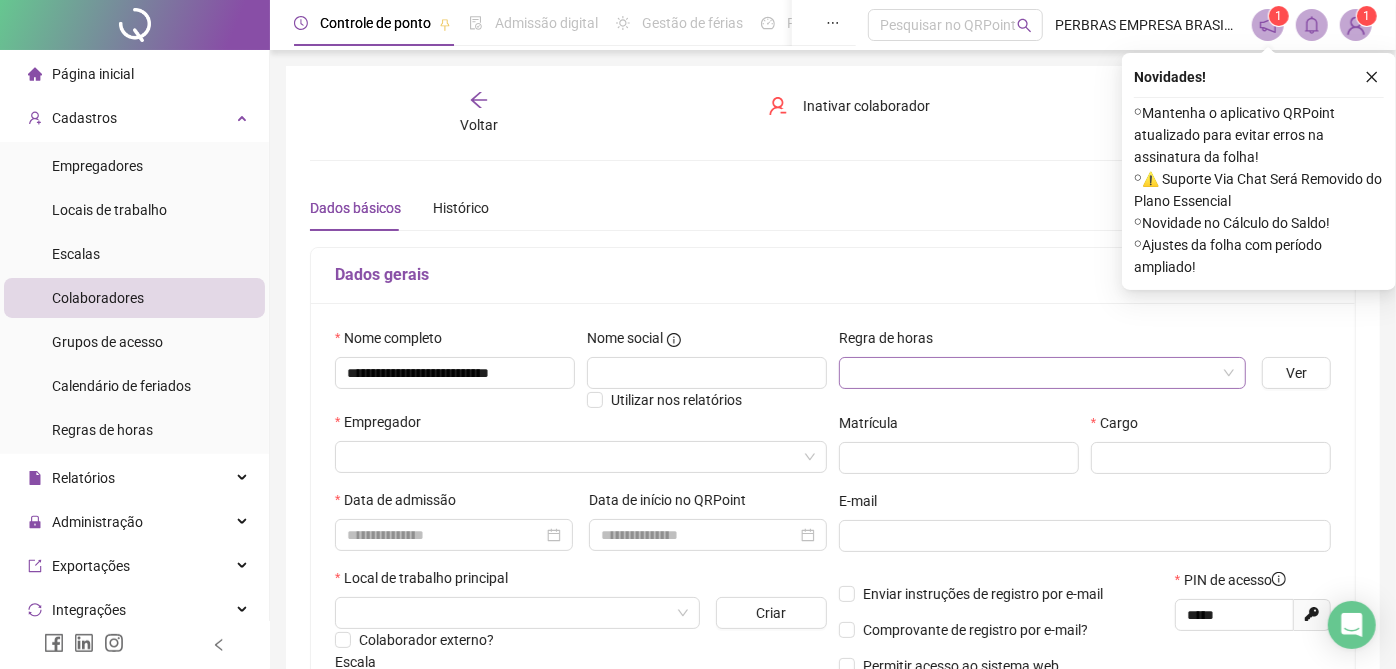 click at bounding box center (1033, 373) 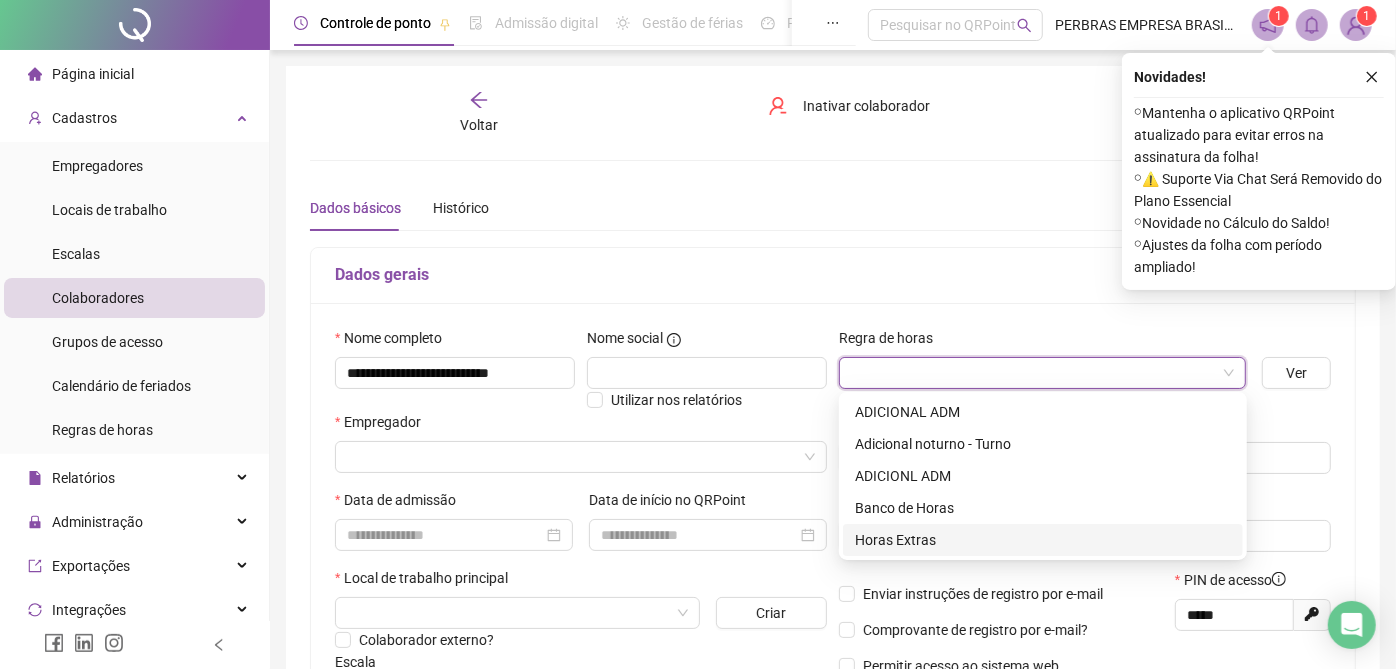 click on "Horas Extras" at bounding box center [1043, 540] 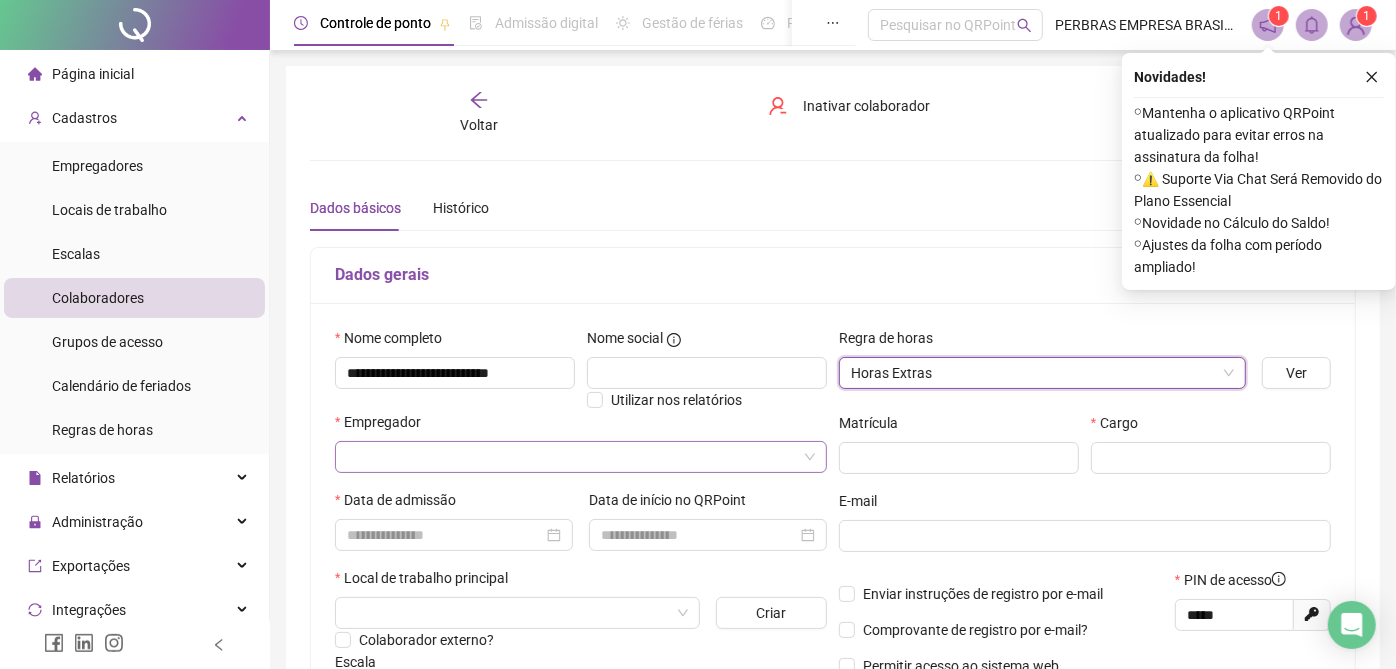 click at bounding box center (572, 457) 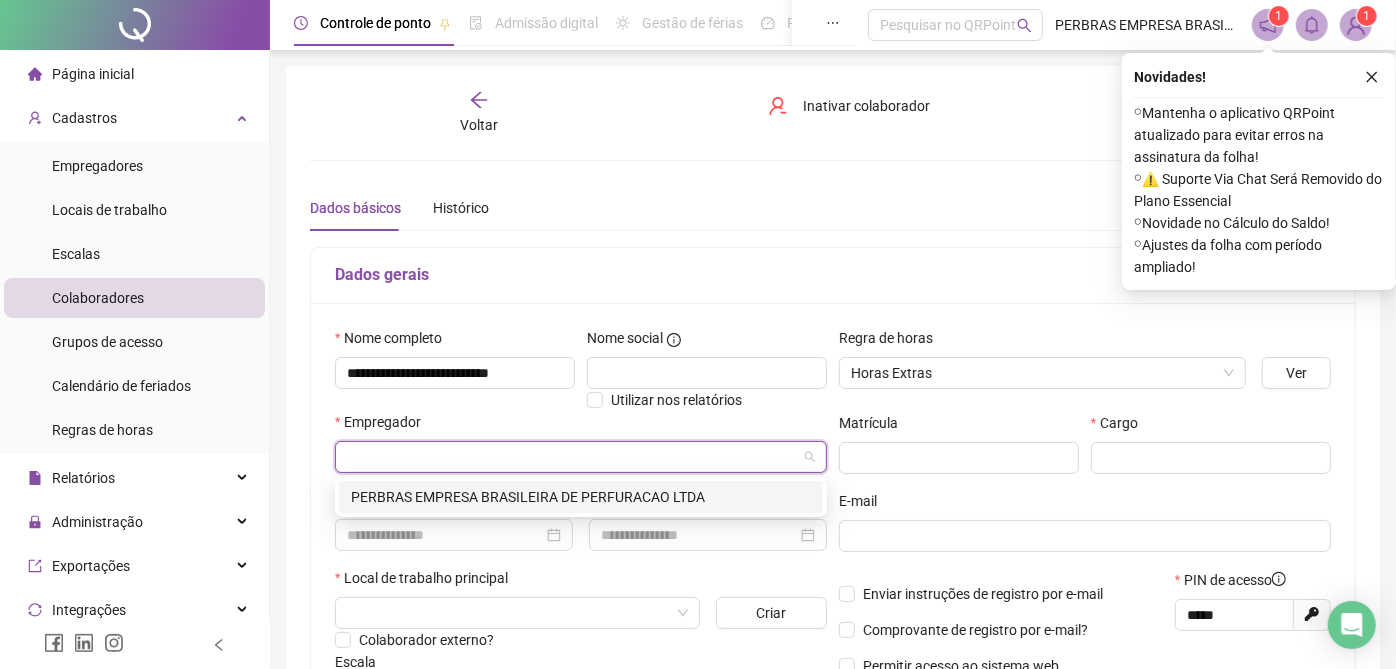 click on "PERBRAS EMPRESA BRASILEIRA DE PERFURACAO LTDA" at bounding box center [581, 497] 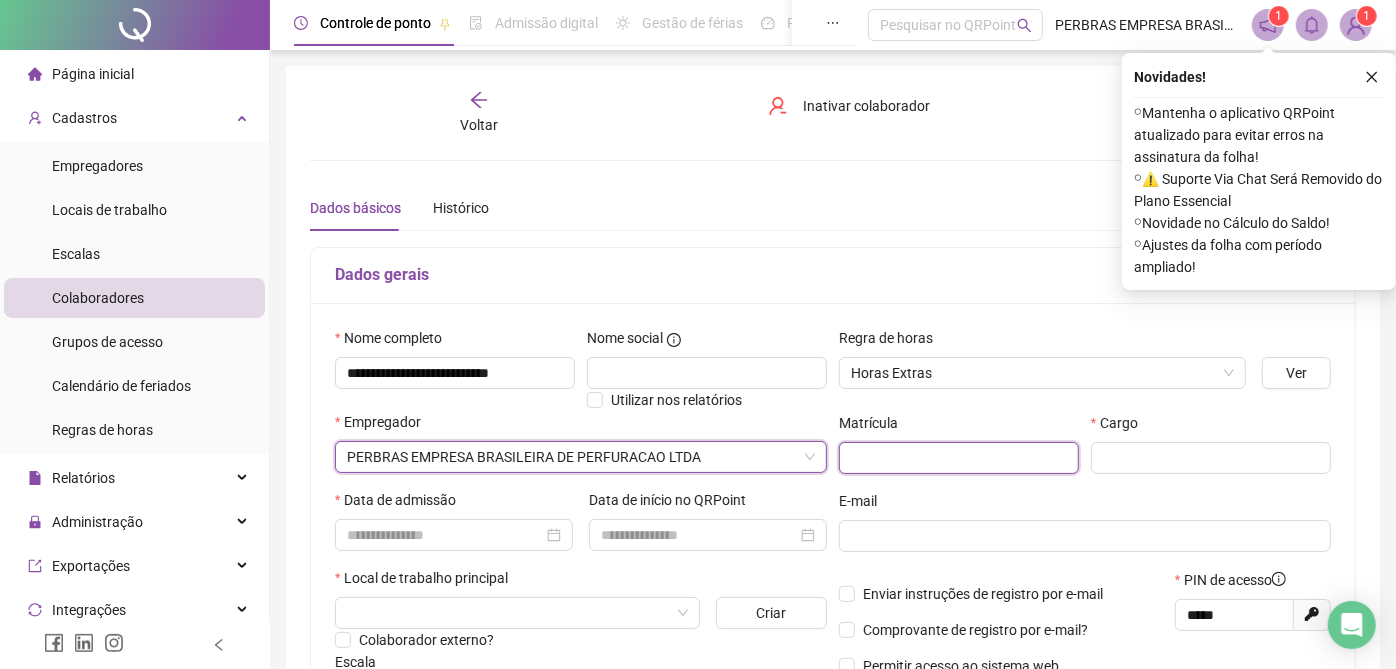 click at bounding box center [959, 458] 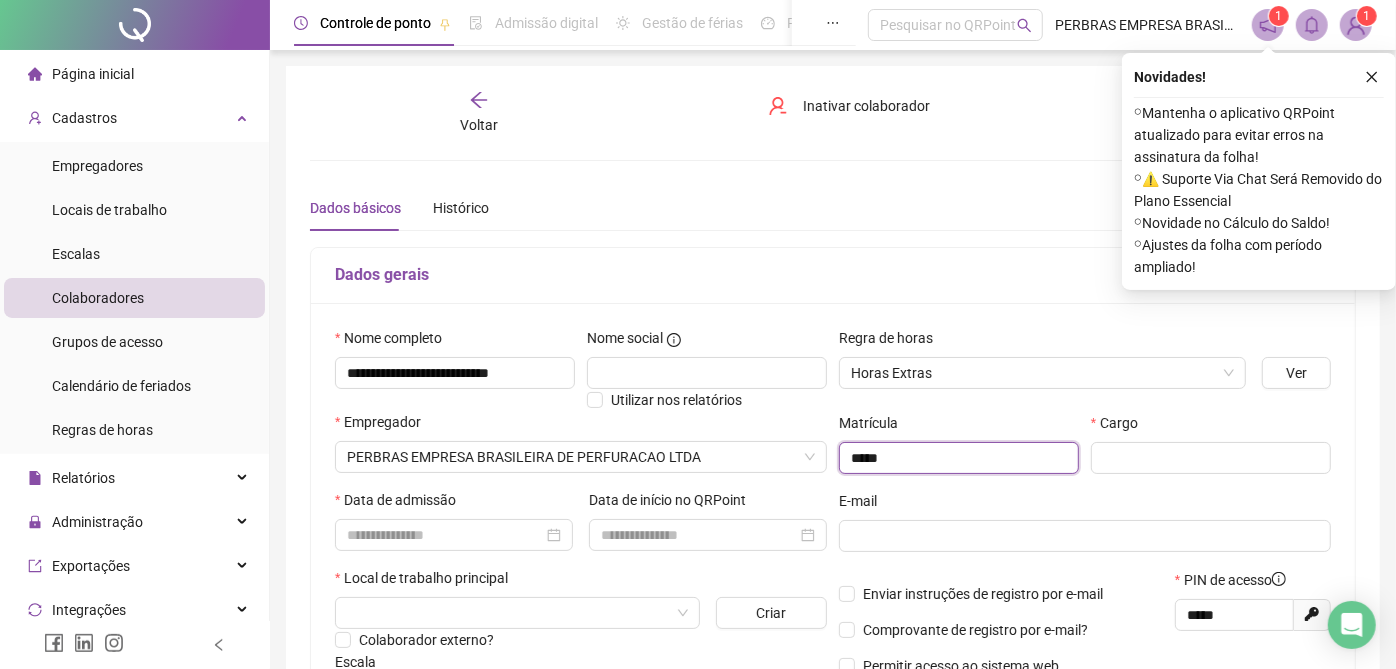 type on "*****" 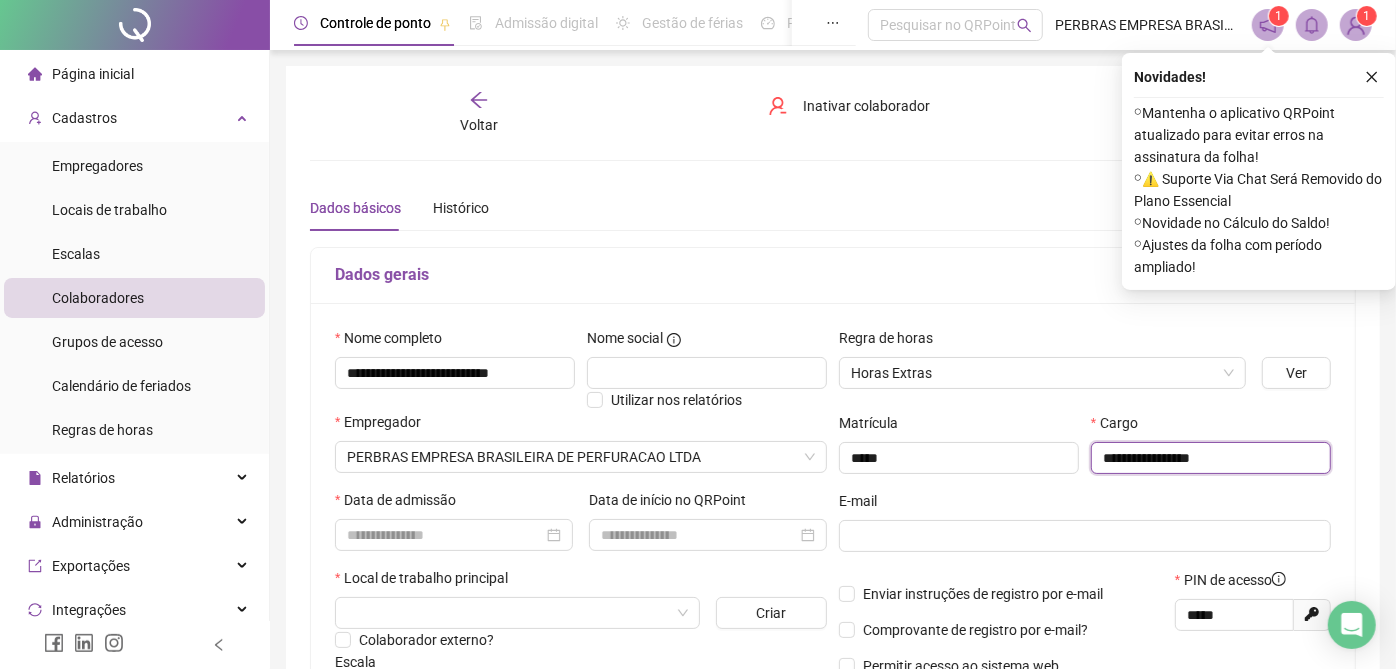 type on "**********" 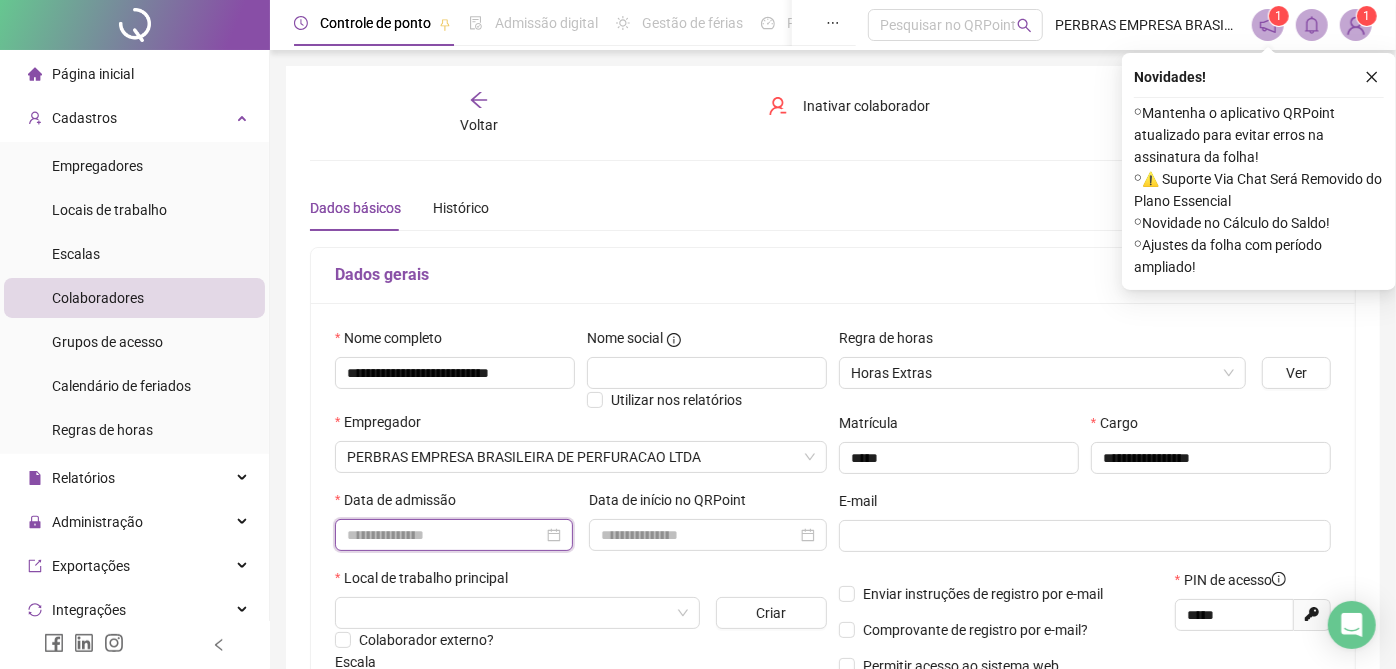 drag, startPoint x: 386, startPoint y: 537, endPoint x: 397, endPoint y: 540, distance: 11.401754 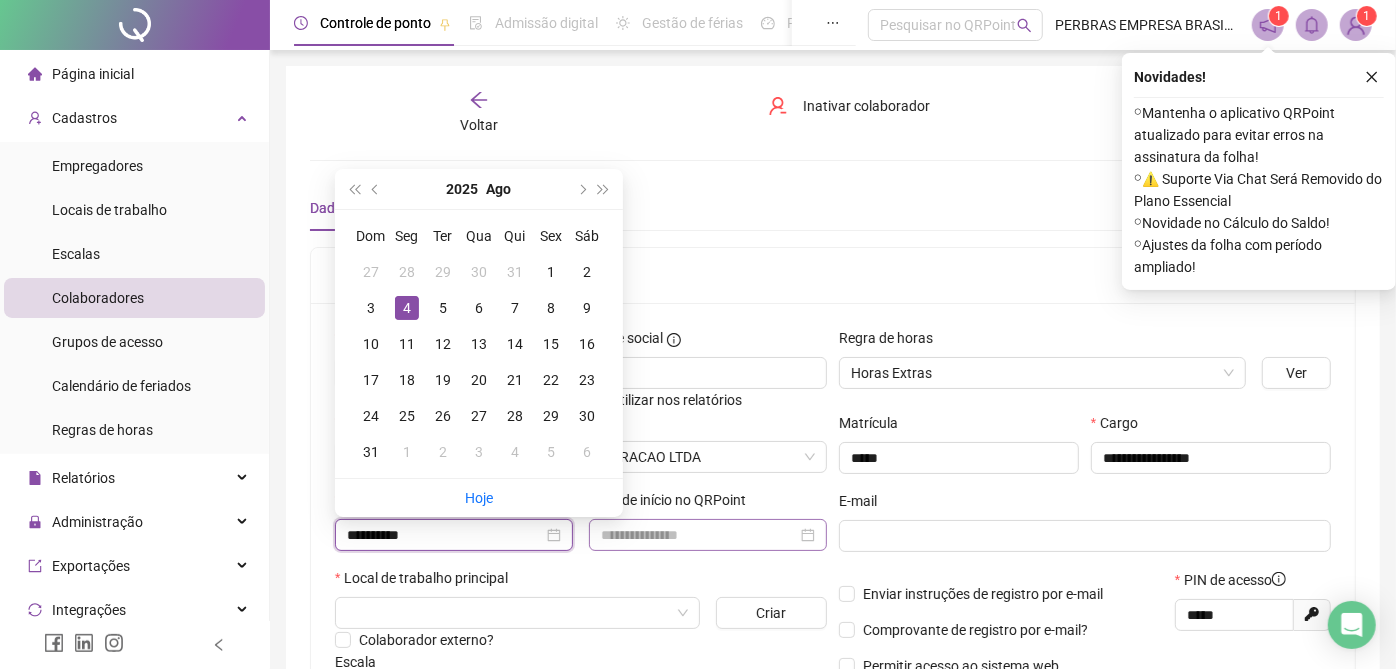 type on "**********" 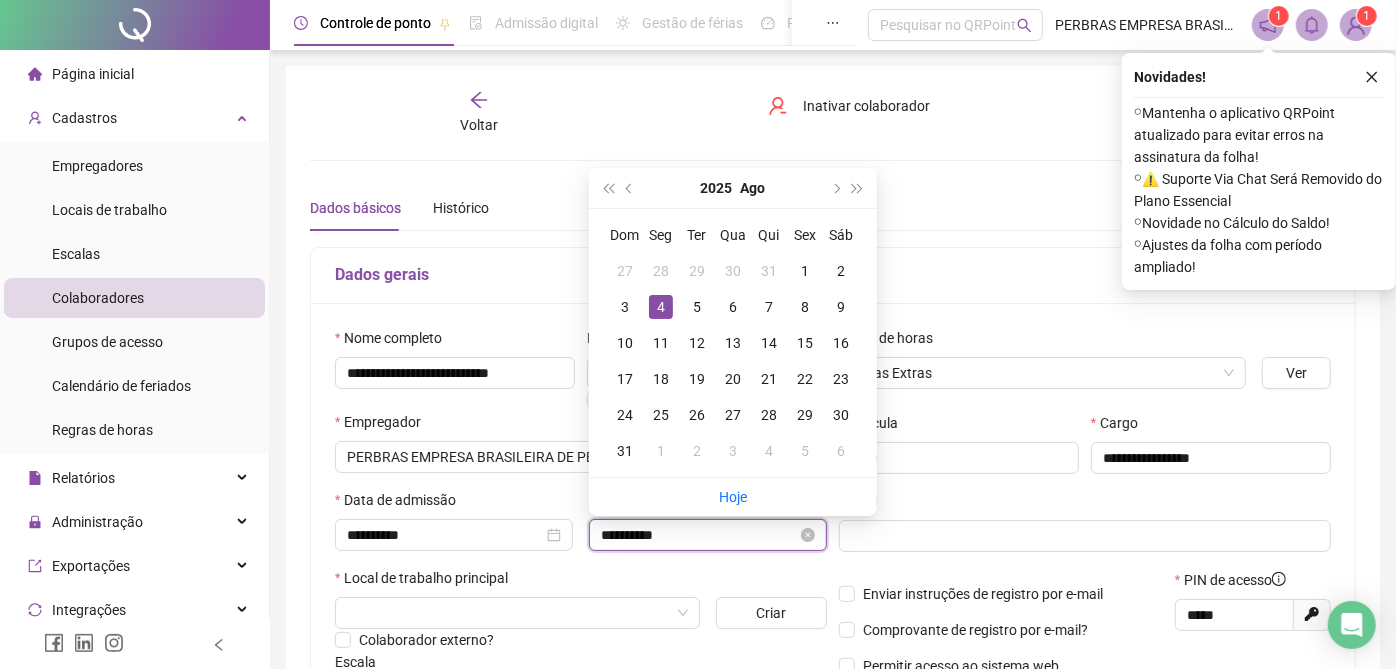 type on "**********" 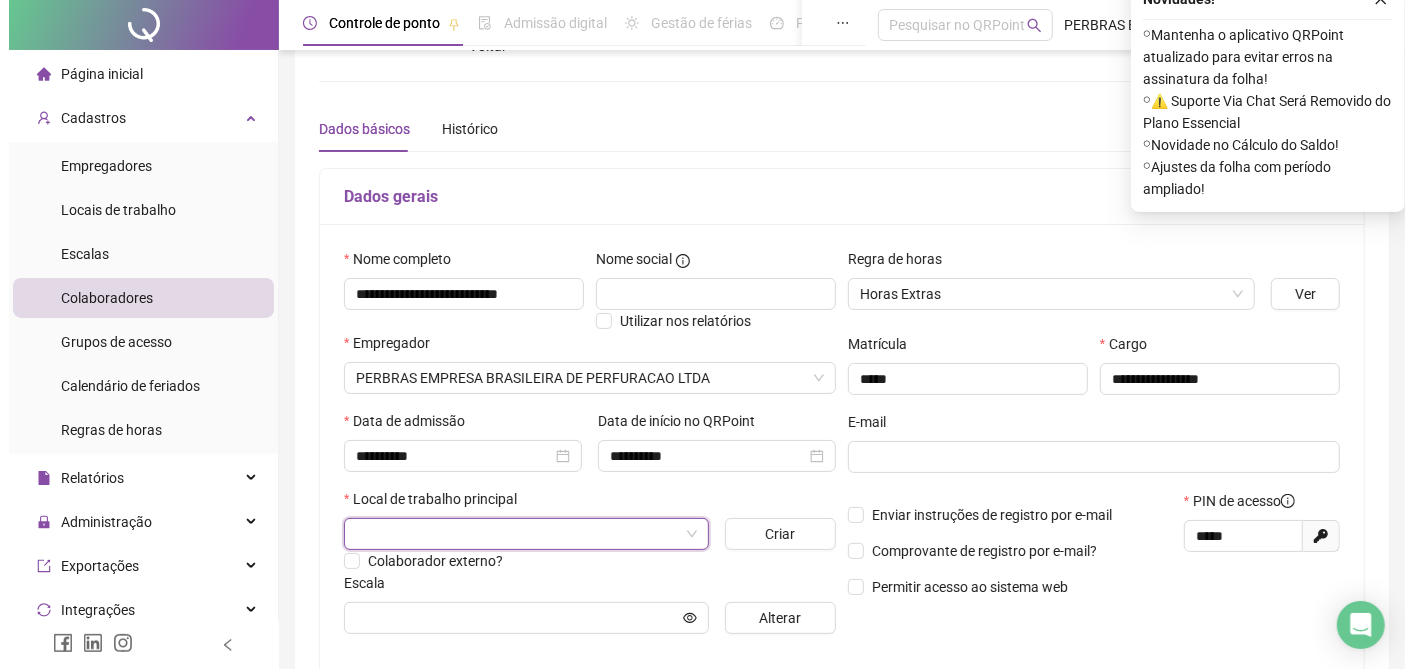 scroll, scrollTop: 111, scrollLeft: 0, axis: vertical 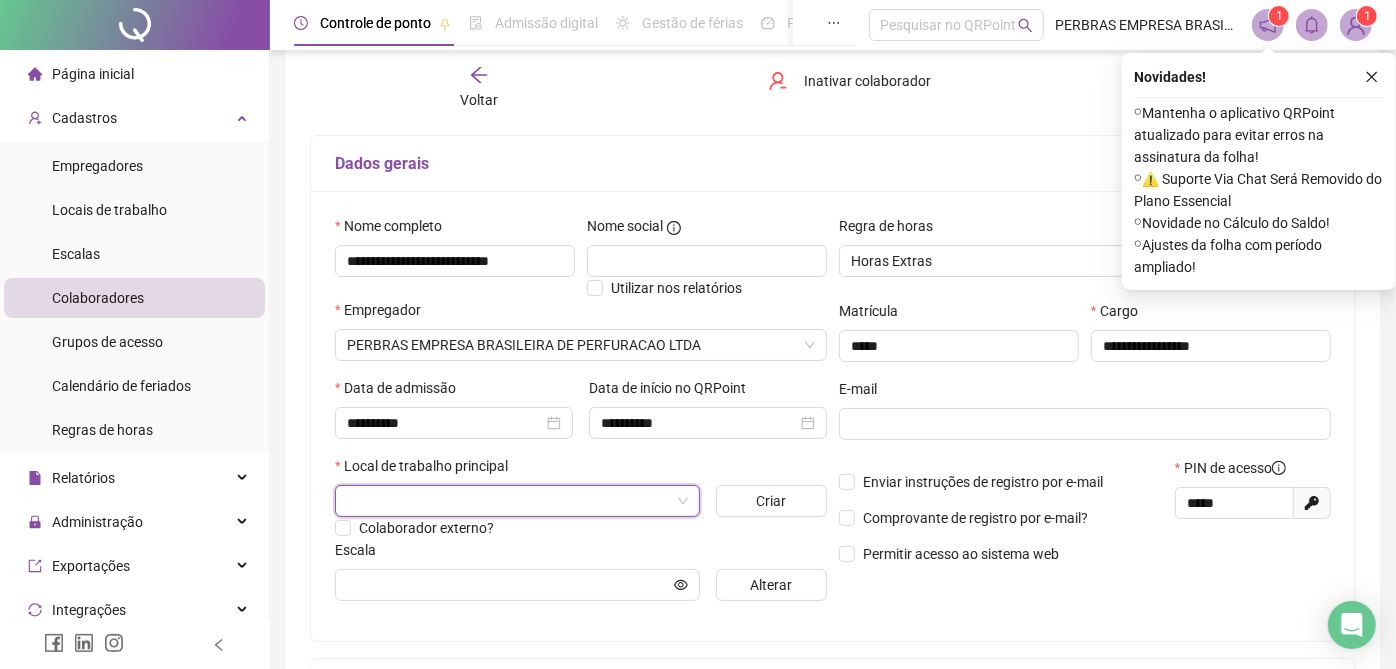 click at bounding box center (508, 501) 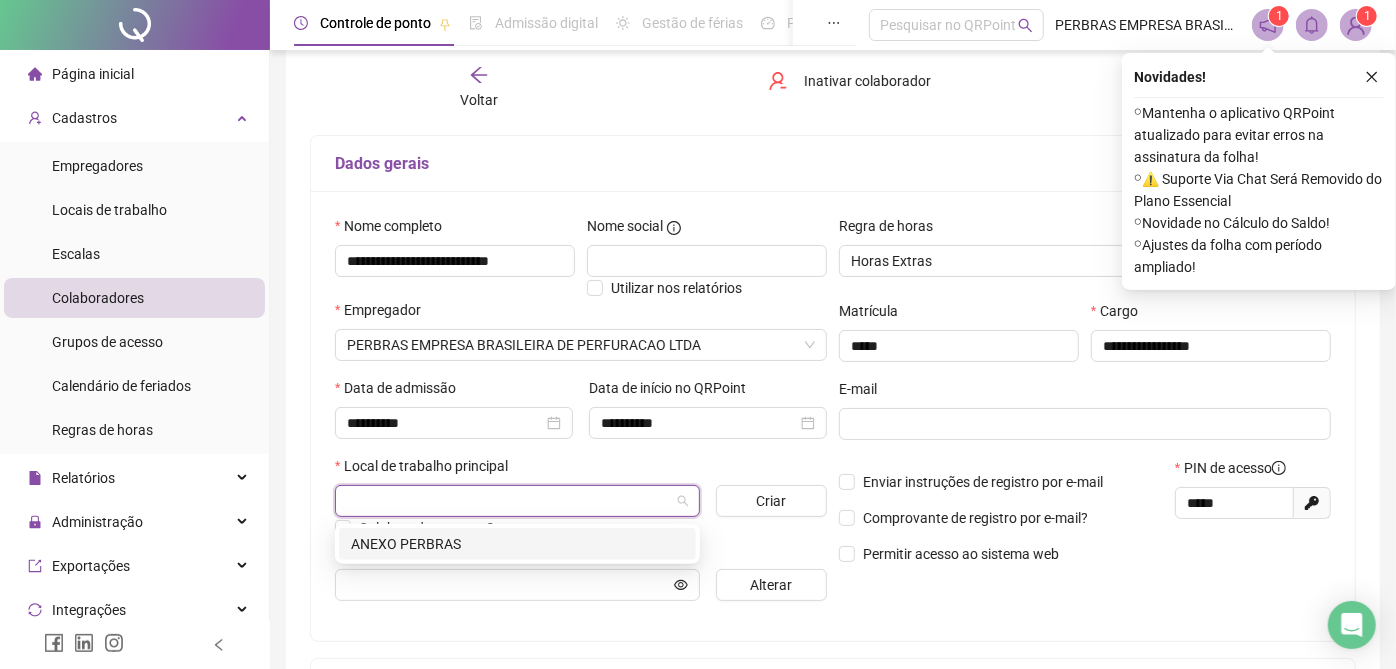 click on "ANEXO PERBRAS" at bounding box center (517, 544) 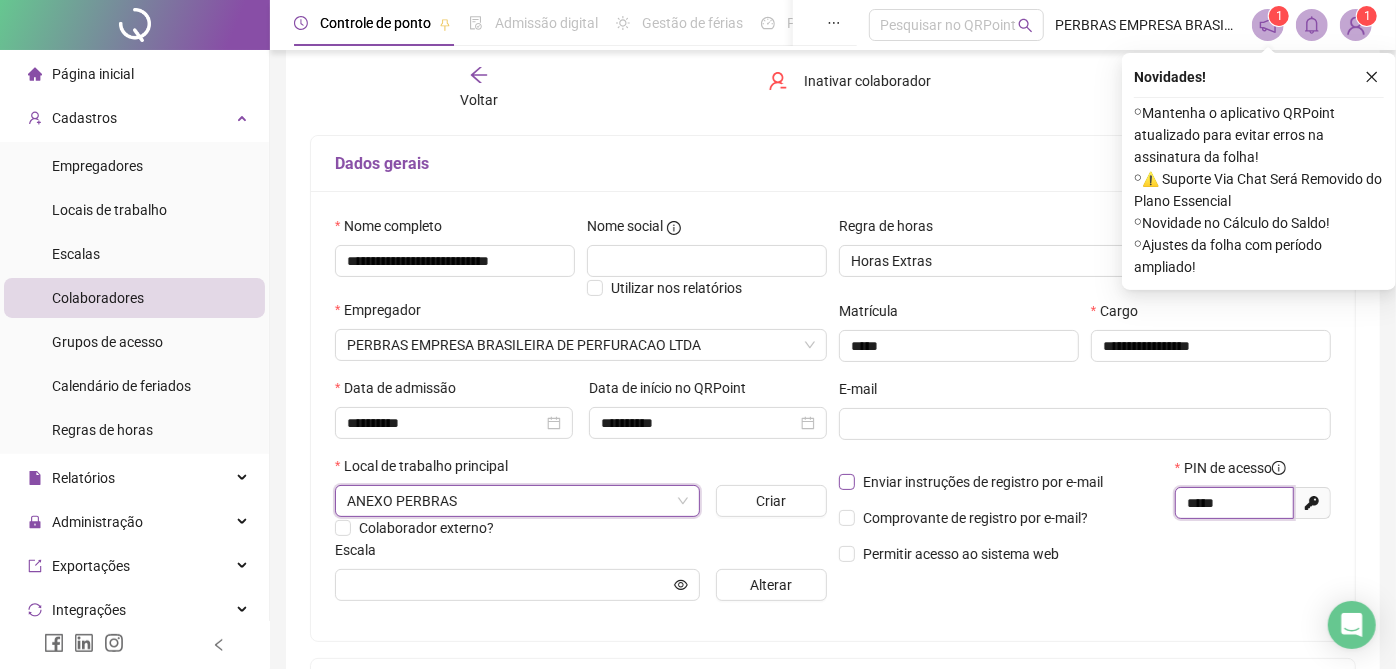 drag, startPoint x: 1244, startPoint y: 507, endPoint x: 1005, endPoint y: 490, distance: 239.60384 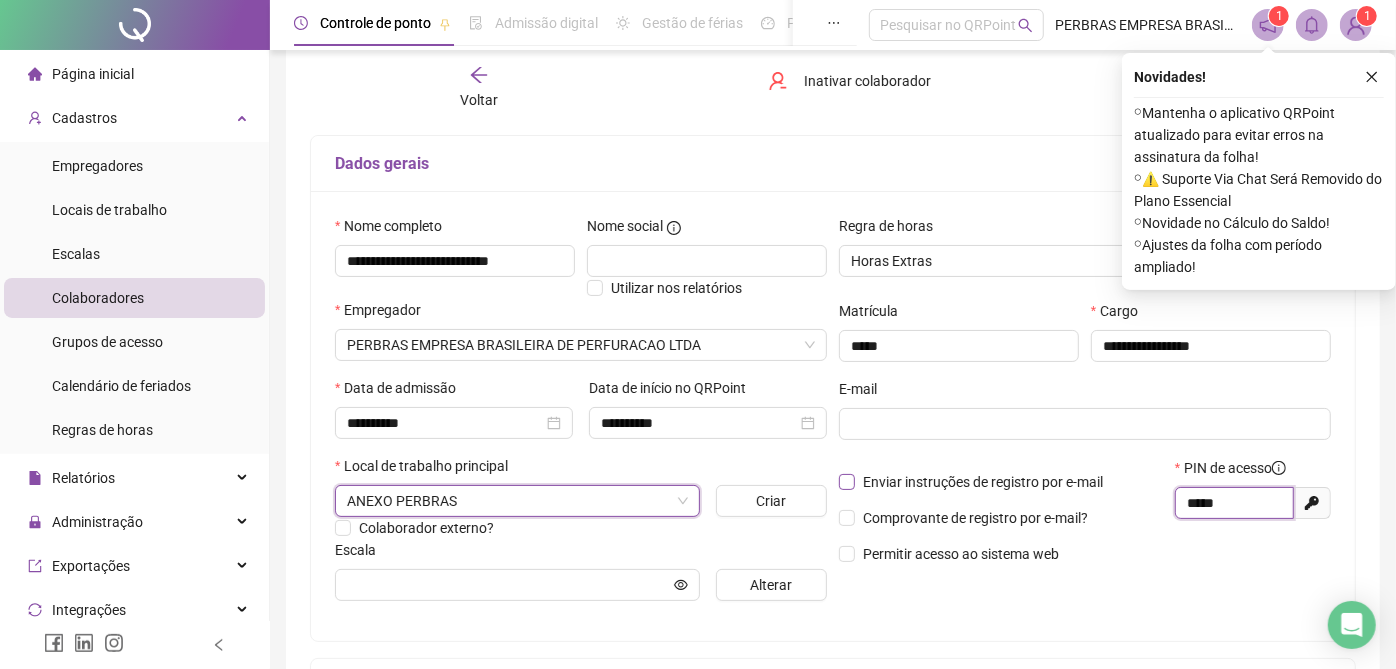 click on "Enviar instruções de registro por e-mail Comprovante de registro por e-mail? Permitir acesso ao sistema web PIN de acesso  ***** Gerar novo pin" at bounding box center [1085, 518] 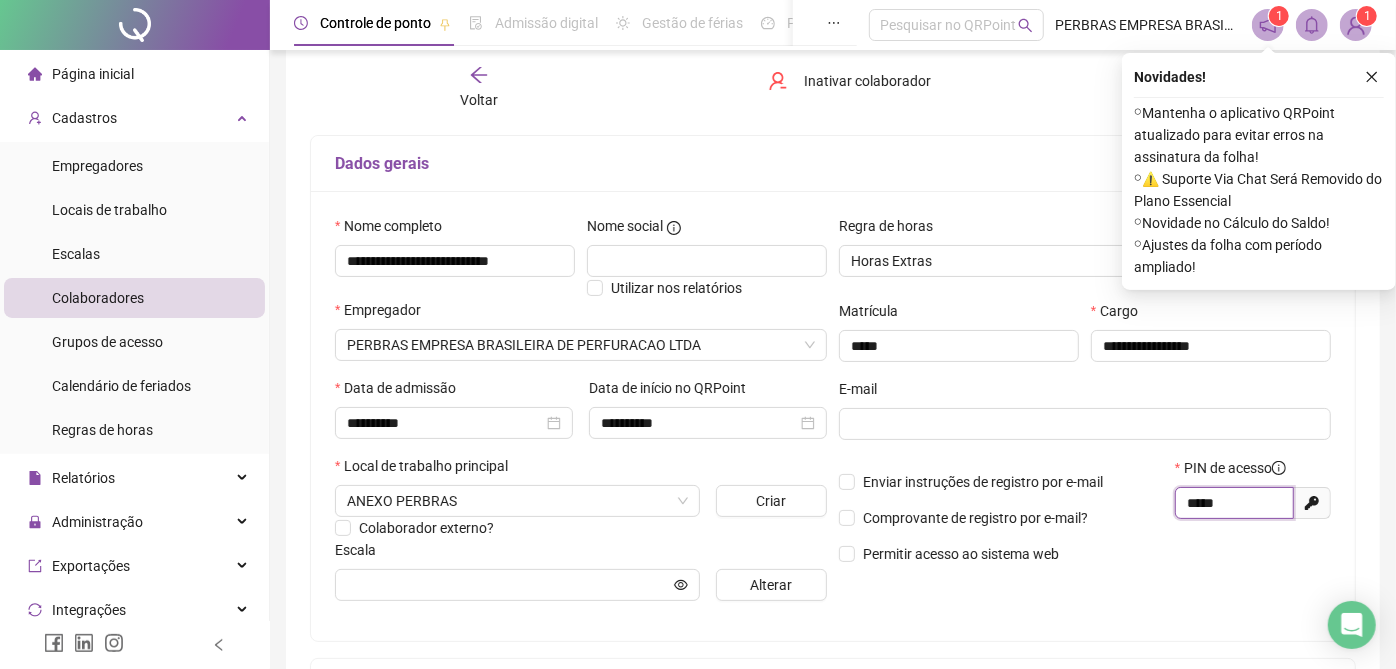 drag, startPoint x: 1228, startPoint y: 508, endPoint x: 1100, endPoint y: 517, distance: 128.31601 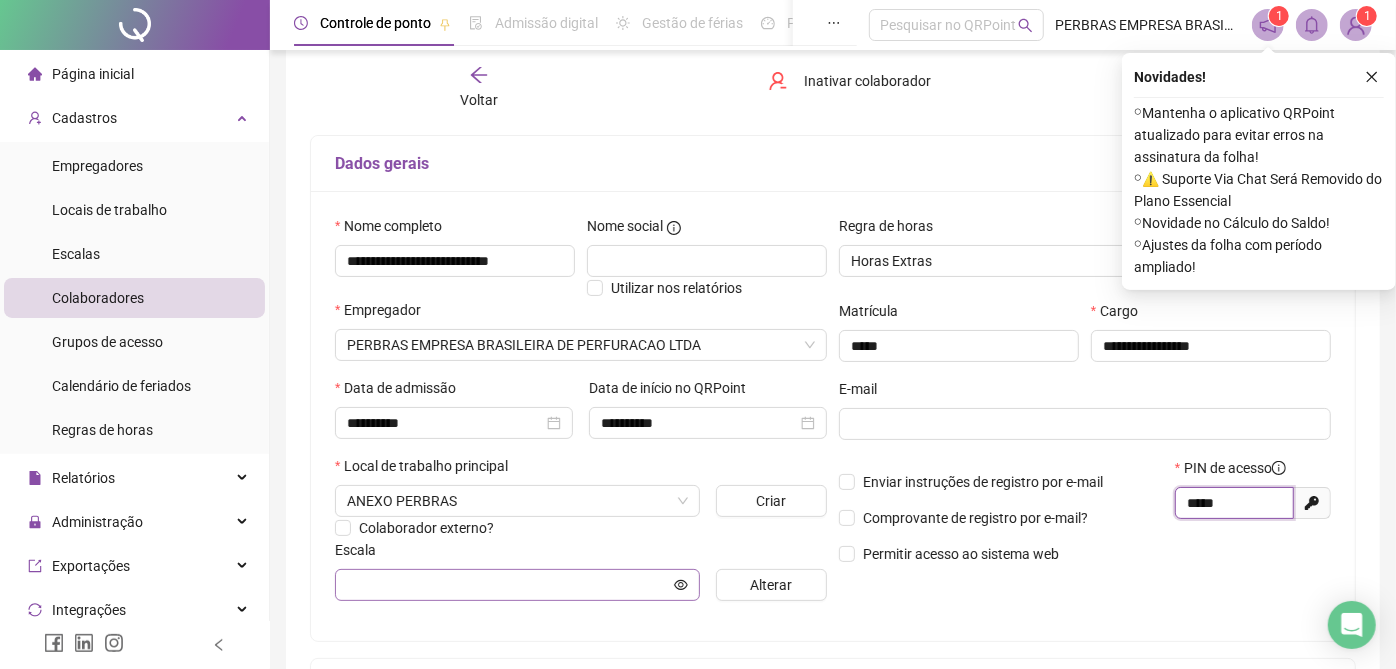 type on "*****" 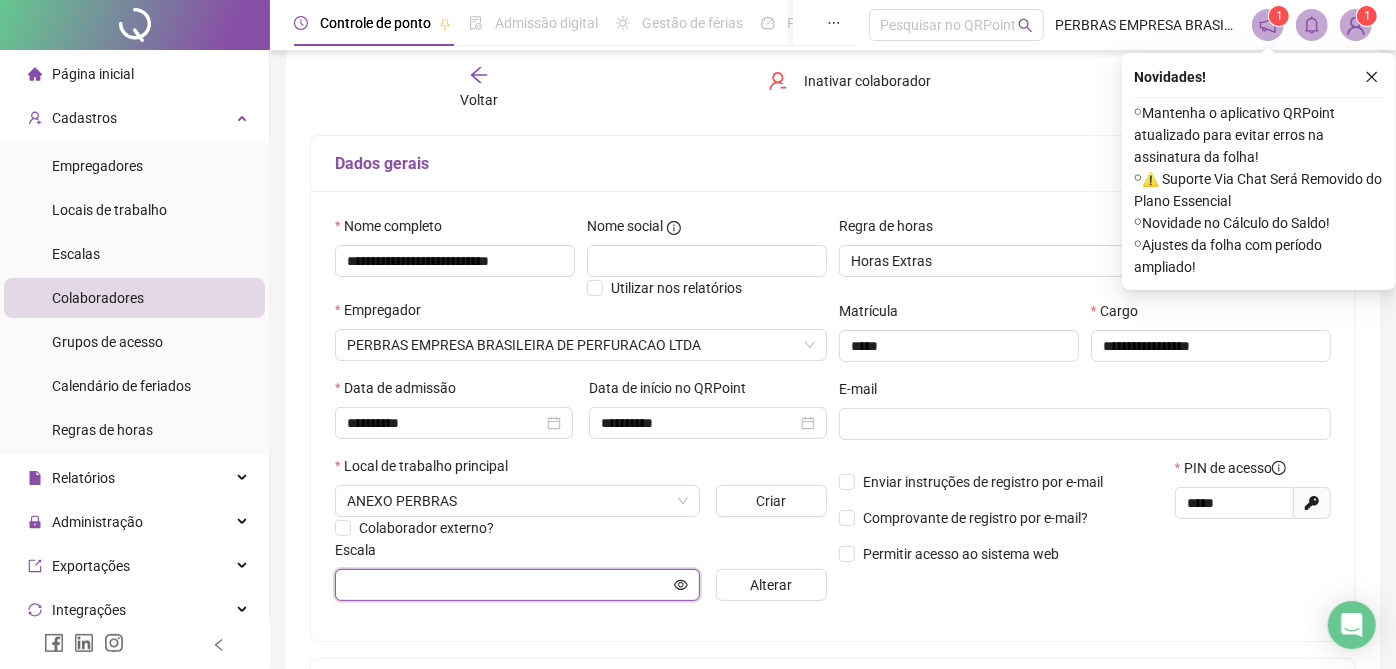 click at bounding box center [508, 585] 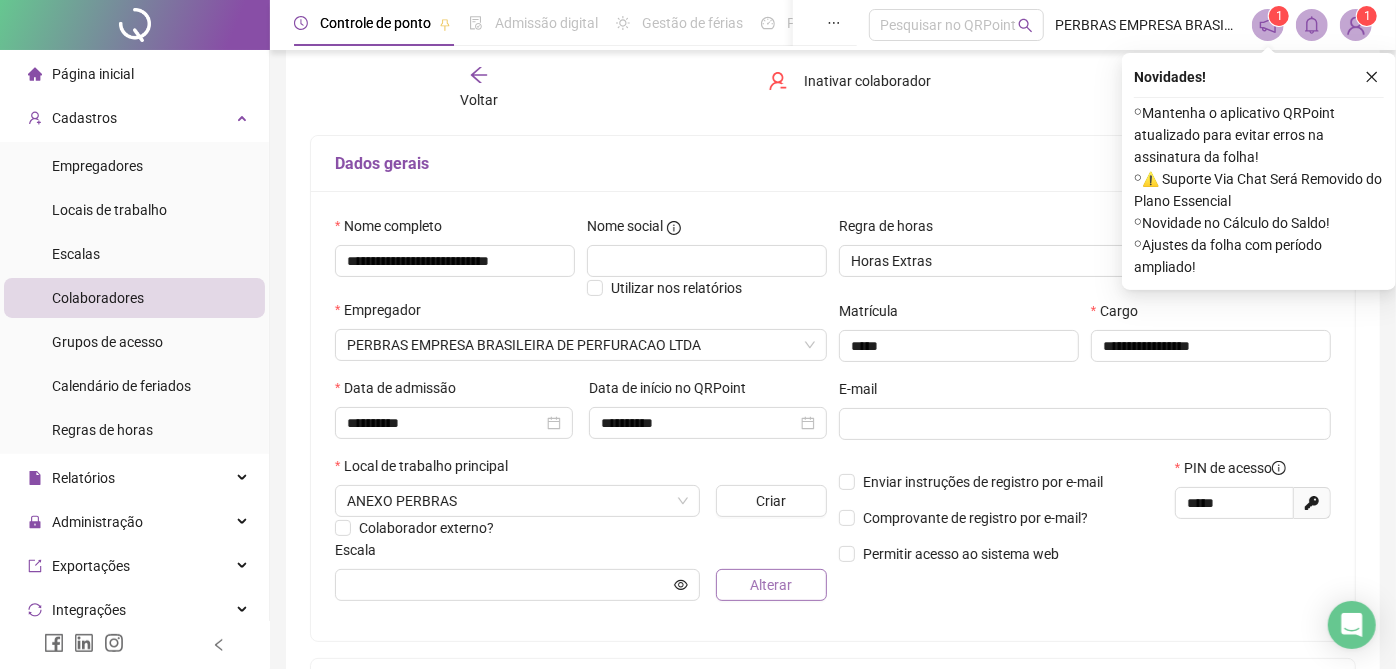 click on "Alterar" at bounding box center (772, 585) 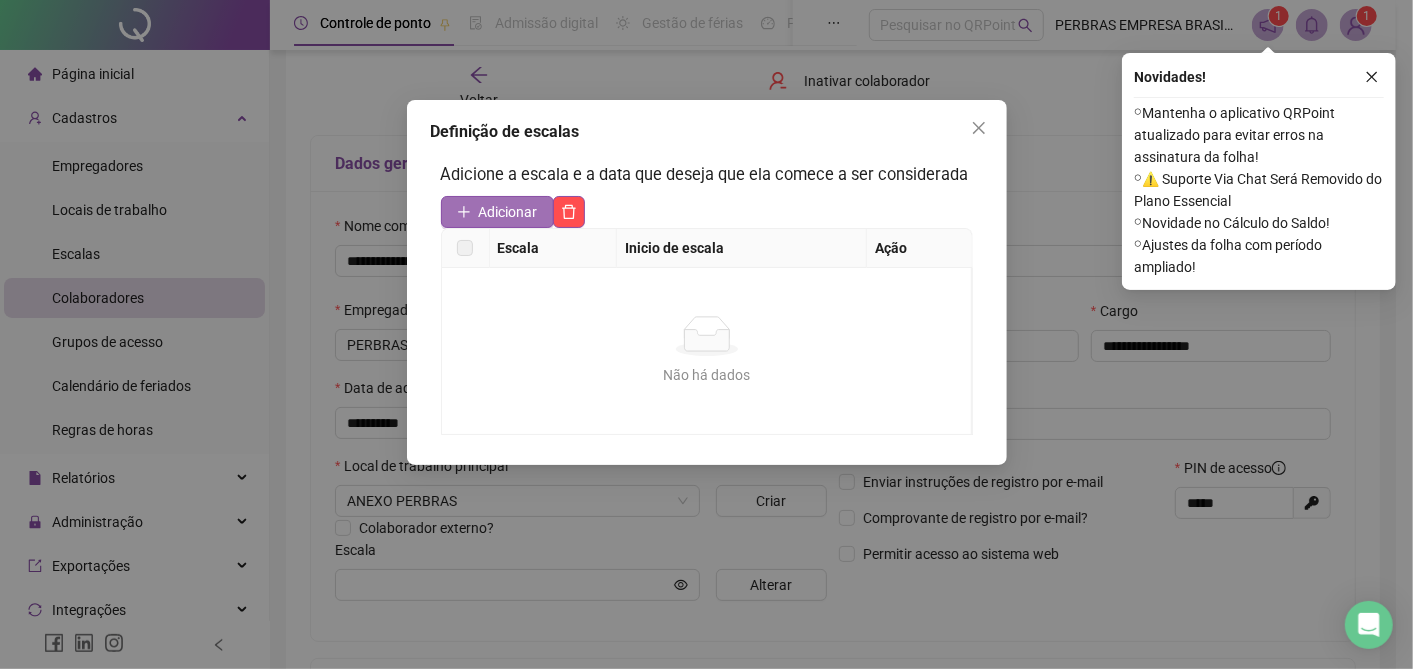 click on "Adicionar" at bounding box center [497, 212] 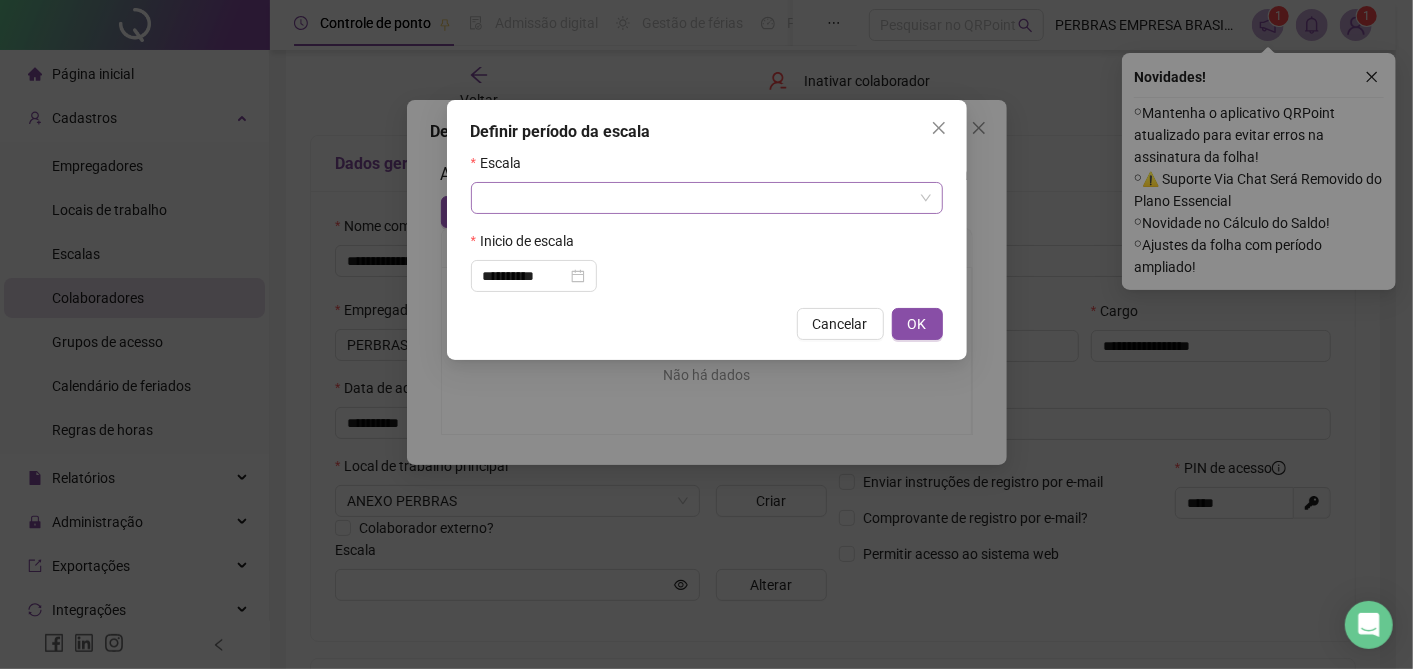 click at bounding box center (698, 198) 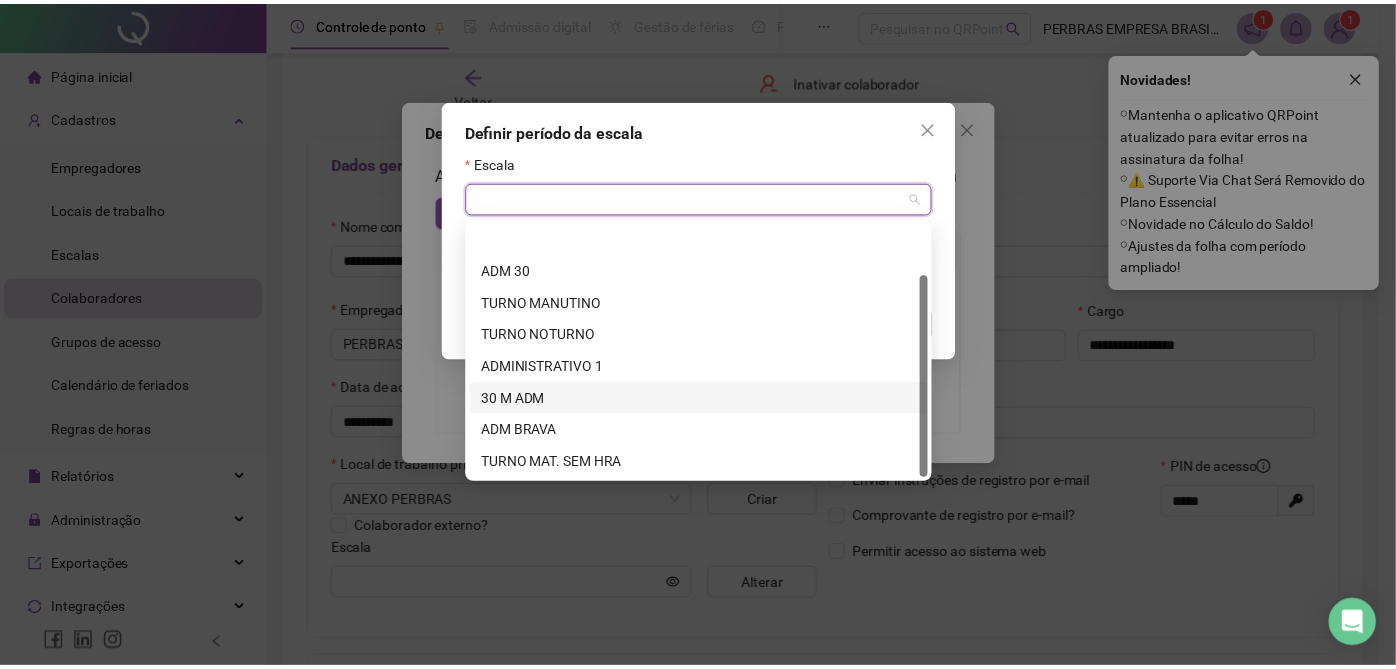 scroll, scrollTop: 63, scrollLeft: 0, axis: vertical 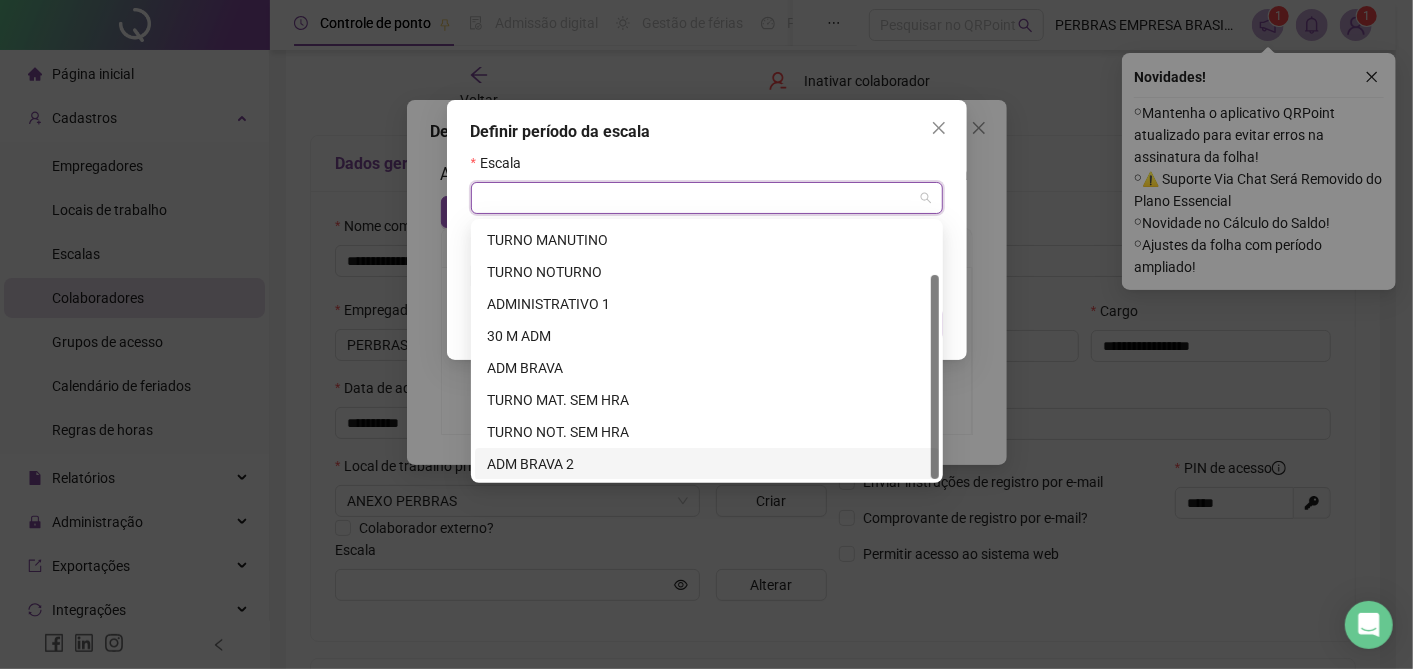 click on "ADM BRAVA 2" at bounding box center (707, 464) 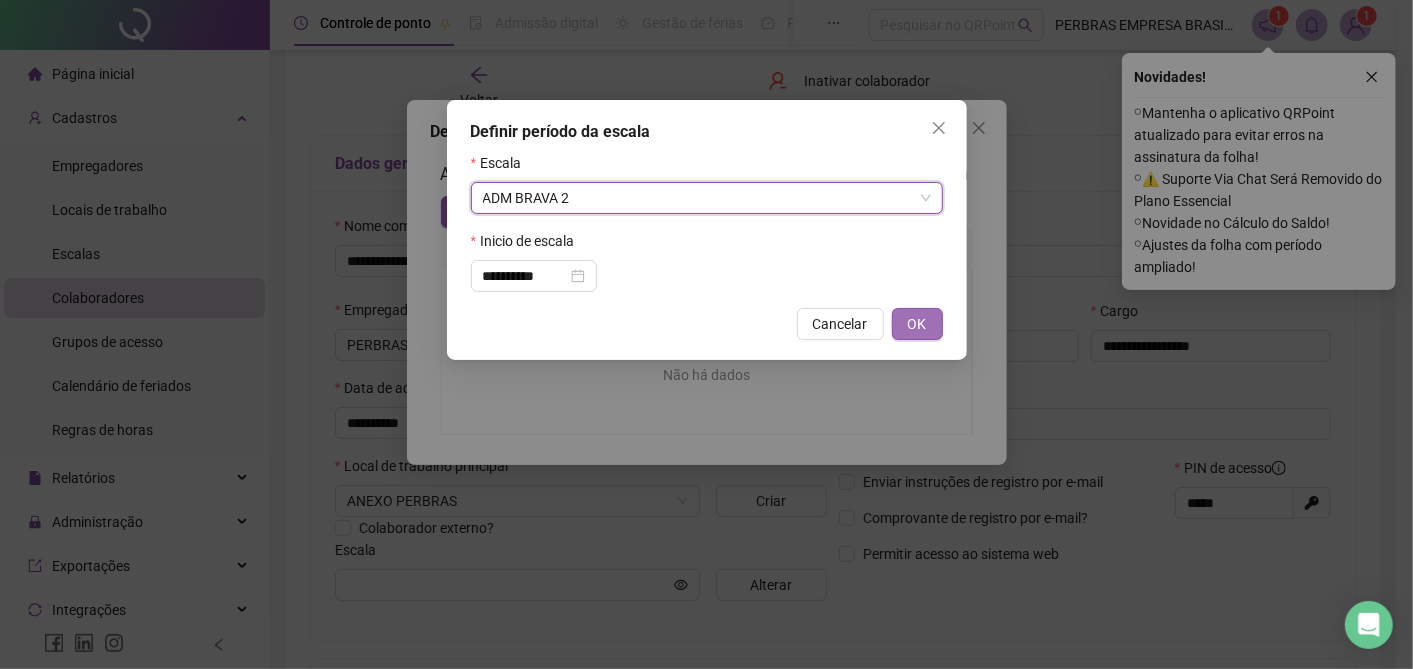 click on "OK" at bounding box center [917, 324] 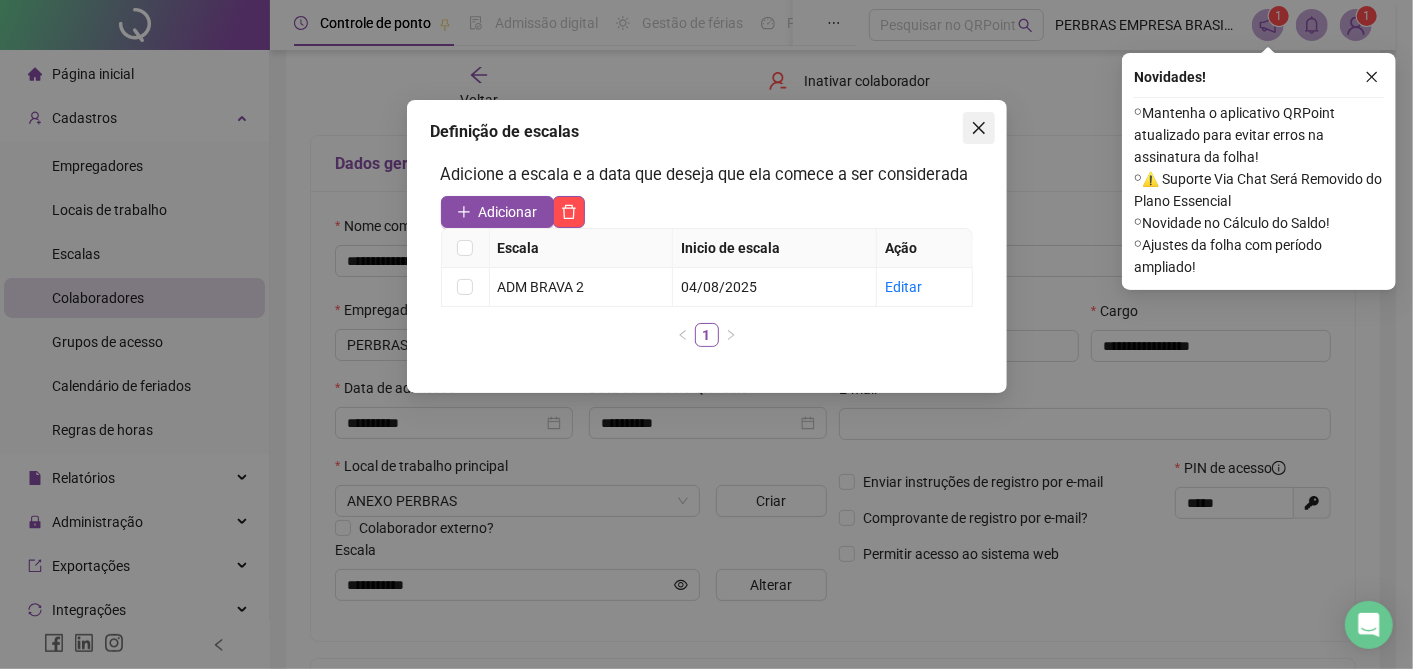 click 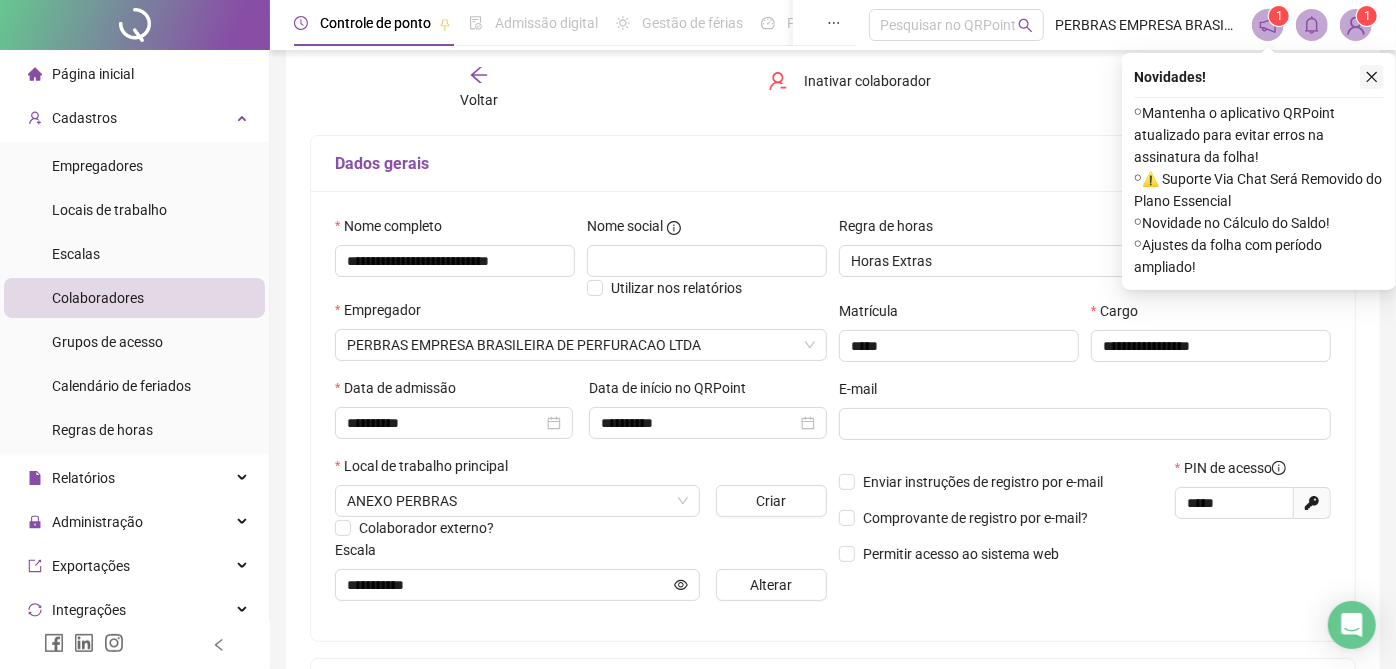 click 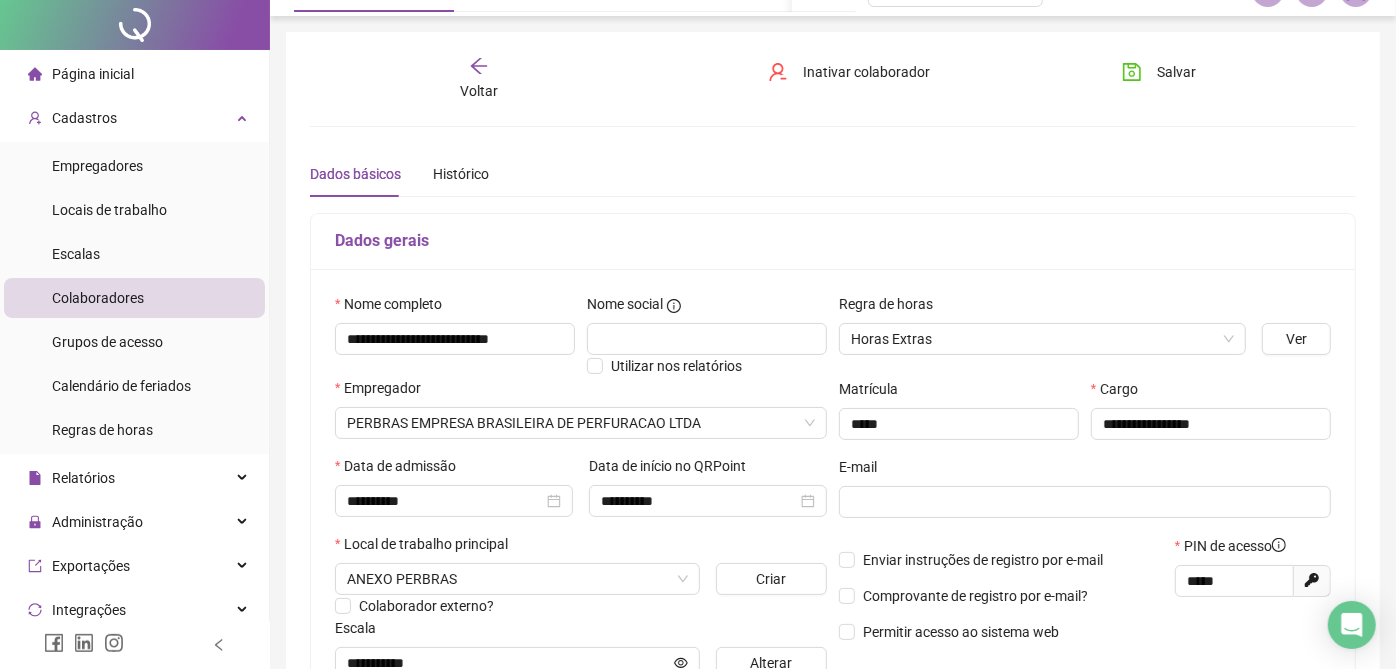 scroll, scrollTop: 0, scrollLeft: 0, axis: both 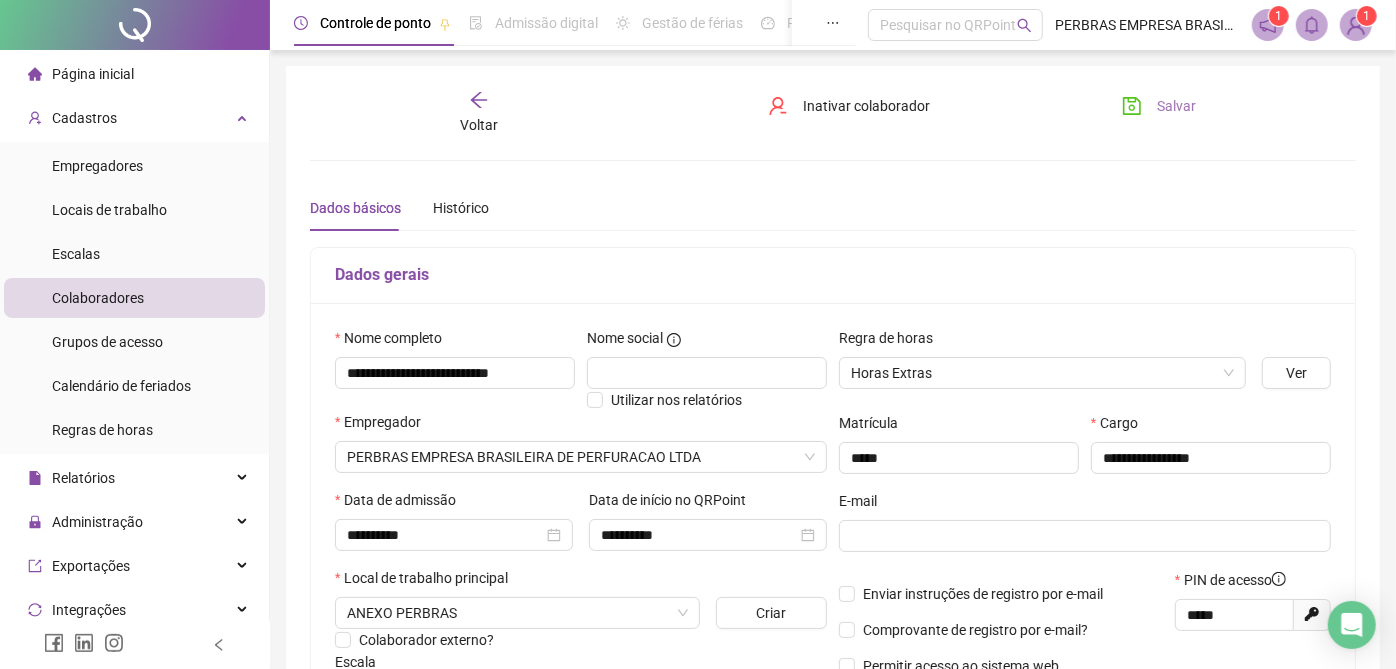 click on "Salvar" at bounding box center [1177, 106] 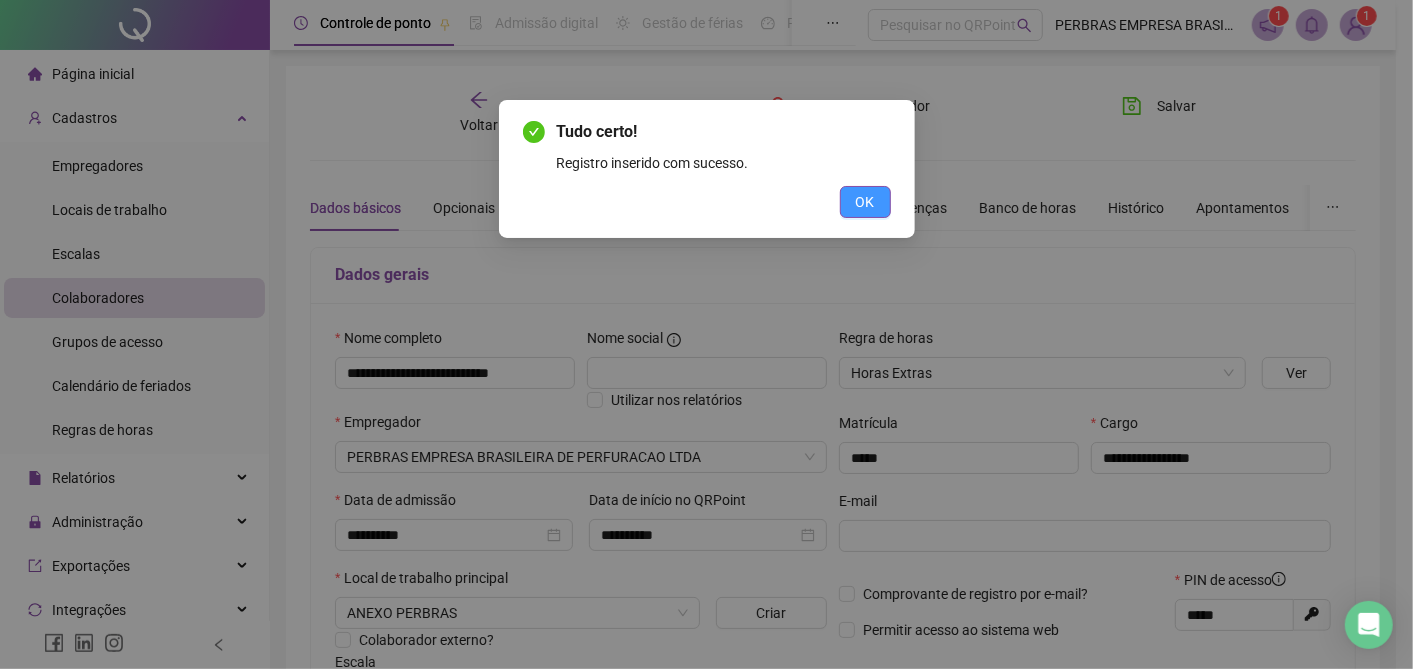 click on "OK" at bounding box center [865, 202] 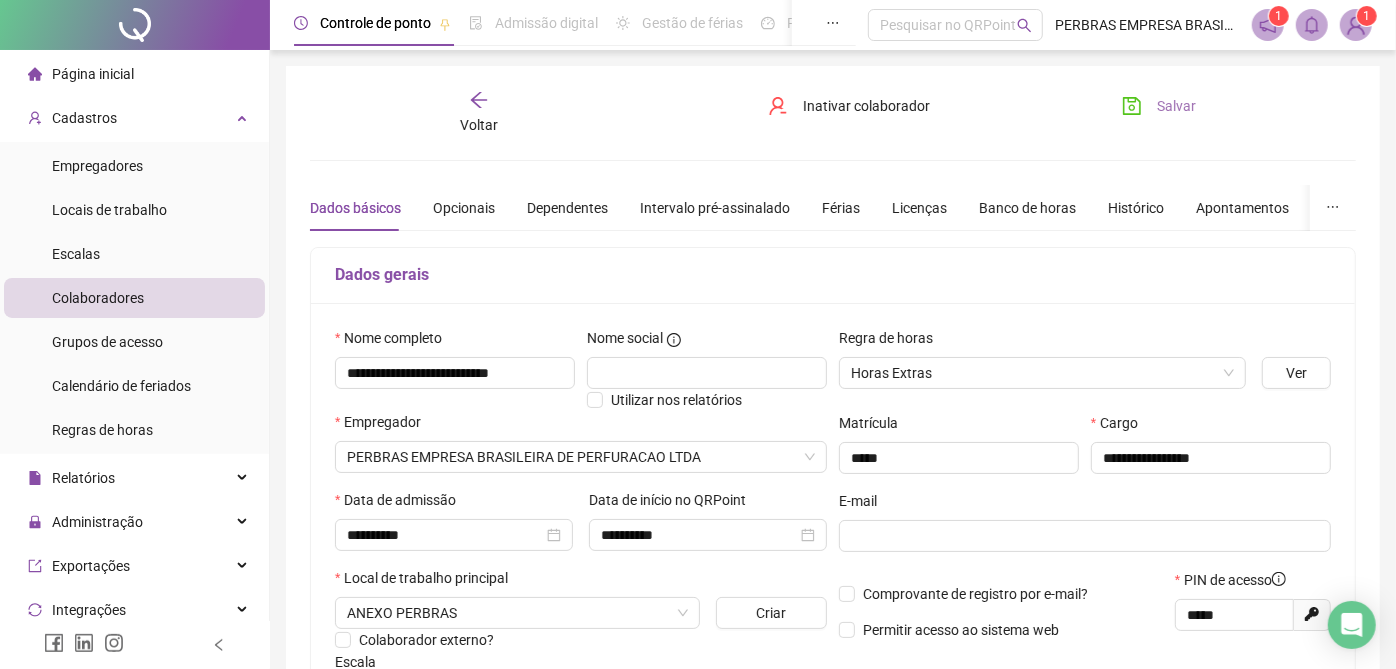 click on "Salvar" at bounding box center [1177, 106] 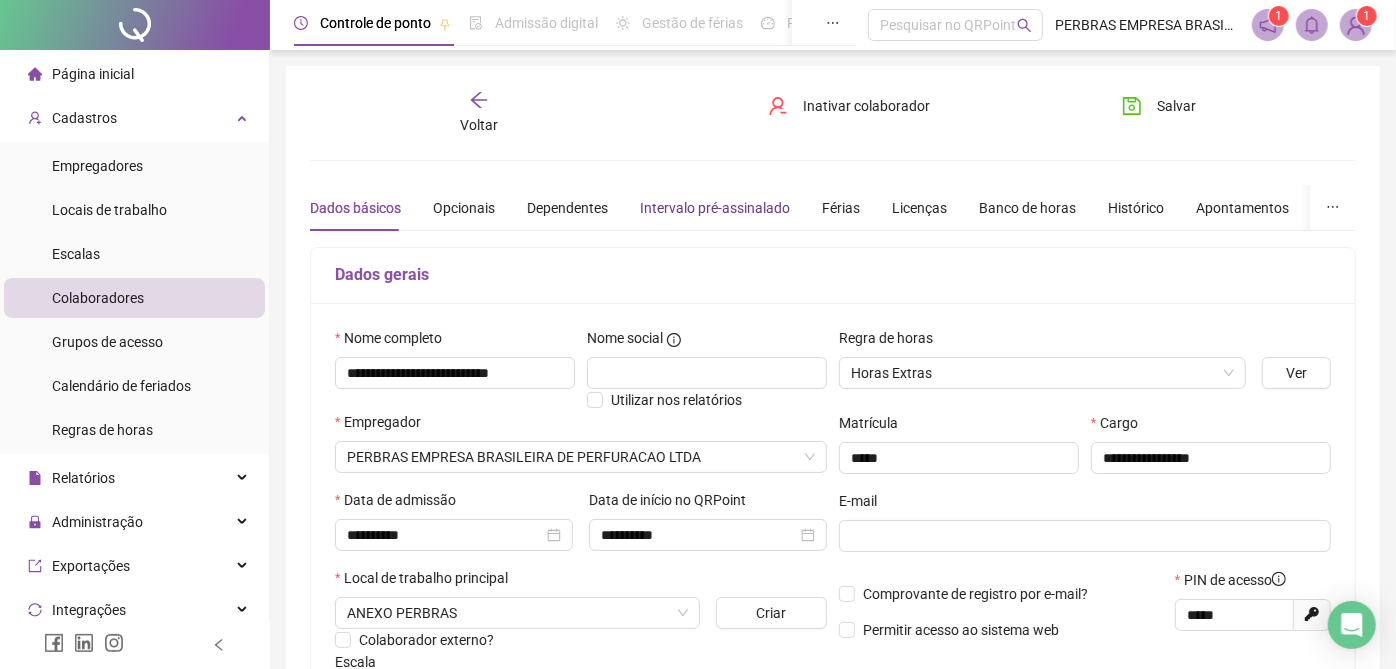 click on "Intervalo pré-assinalado" at bounding box center [715, 208] 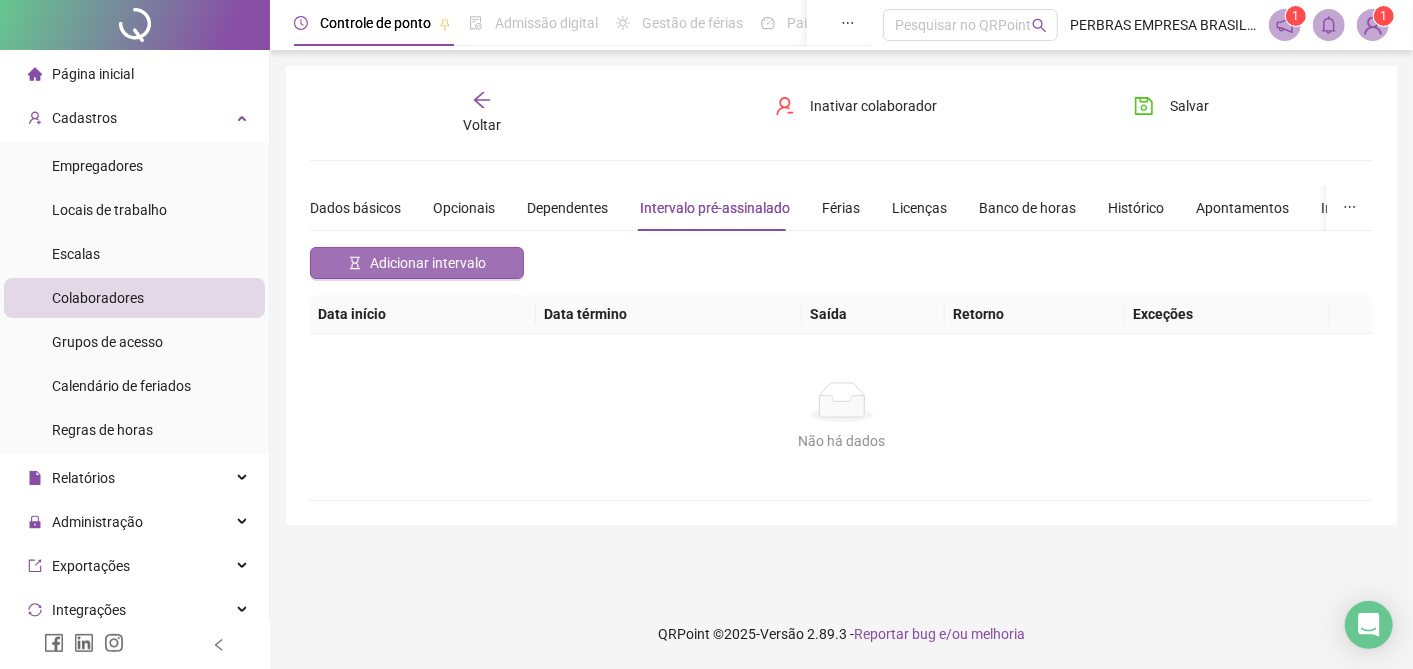 click on "Adicionar intervalo" at bounding box center [428, 263] 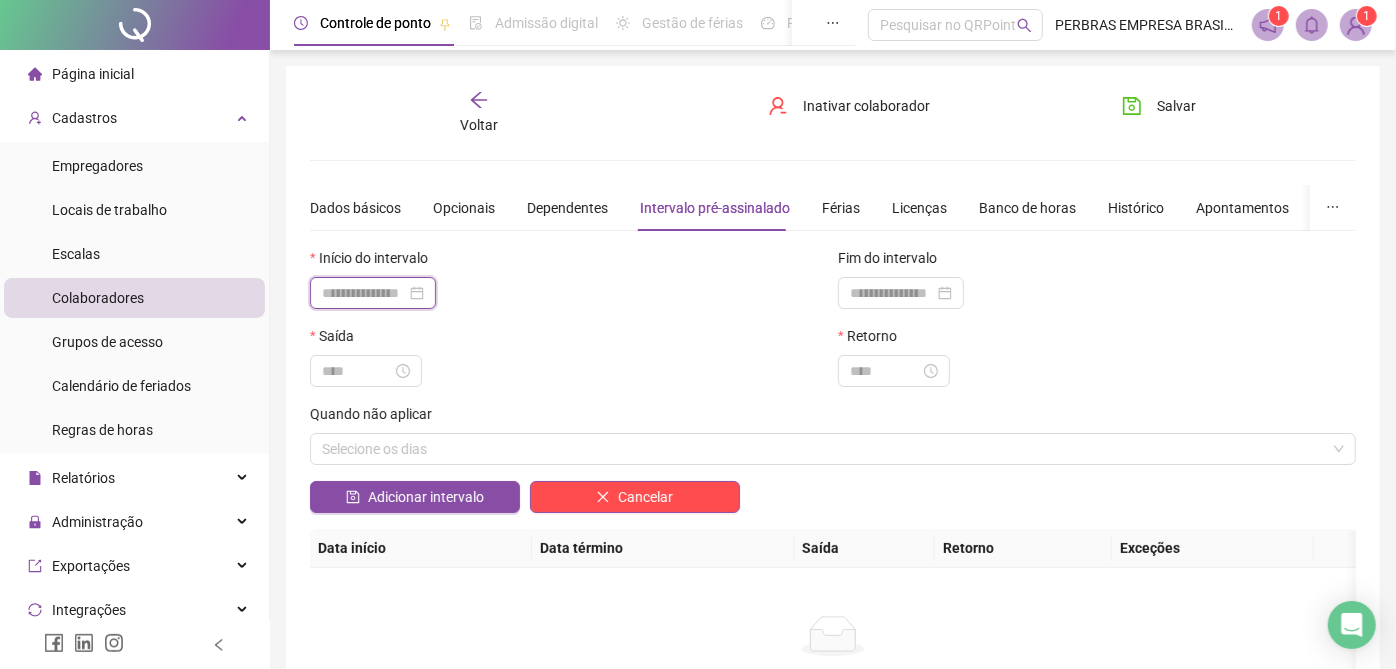 click at bounding box center (364, 293) 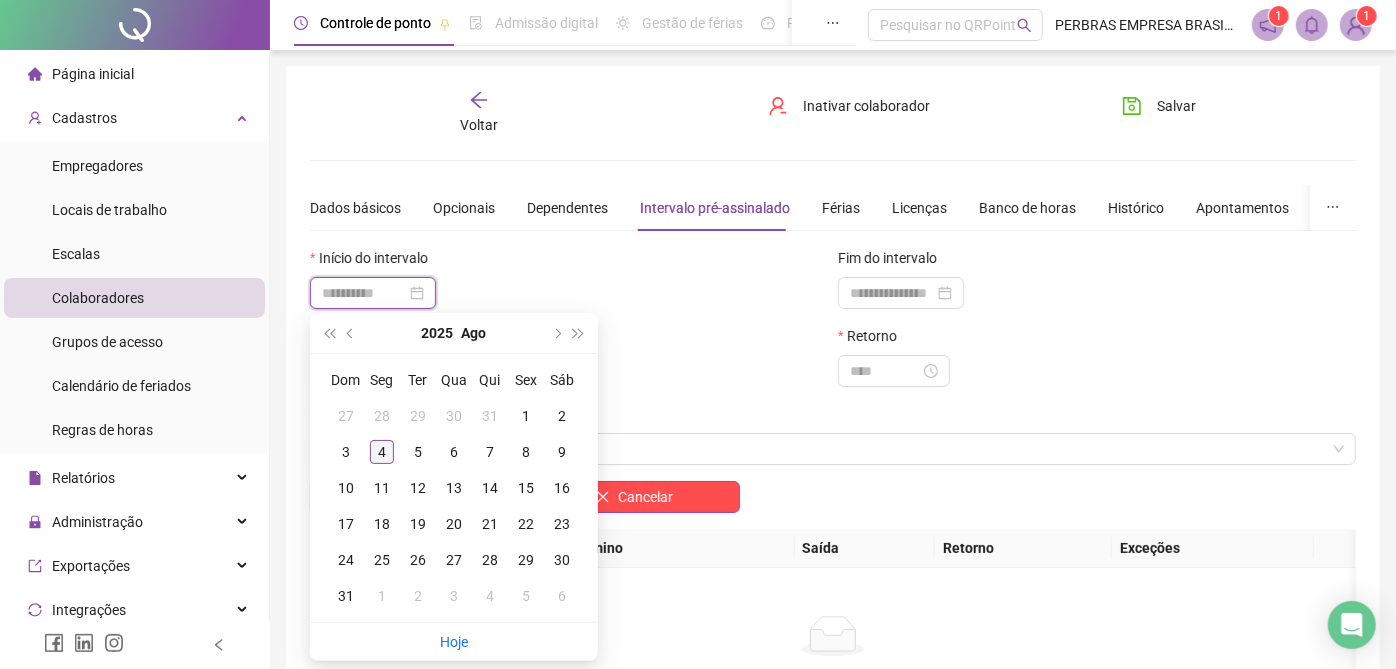 type on "**********" 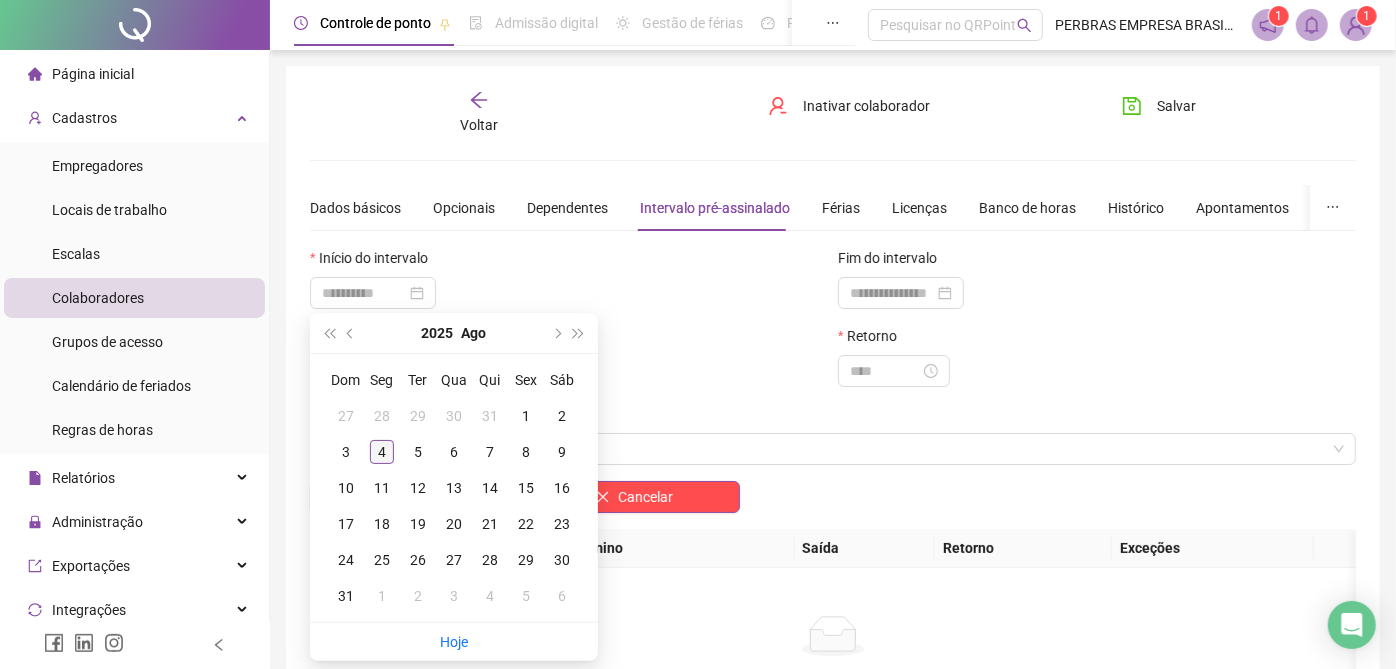 click on "4" at bounding box center [382, 452] 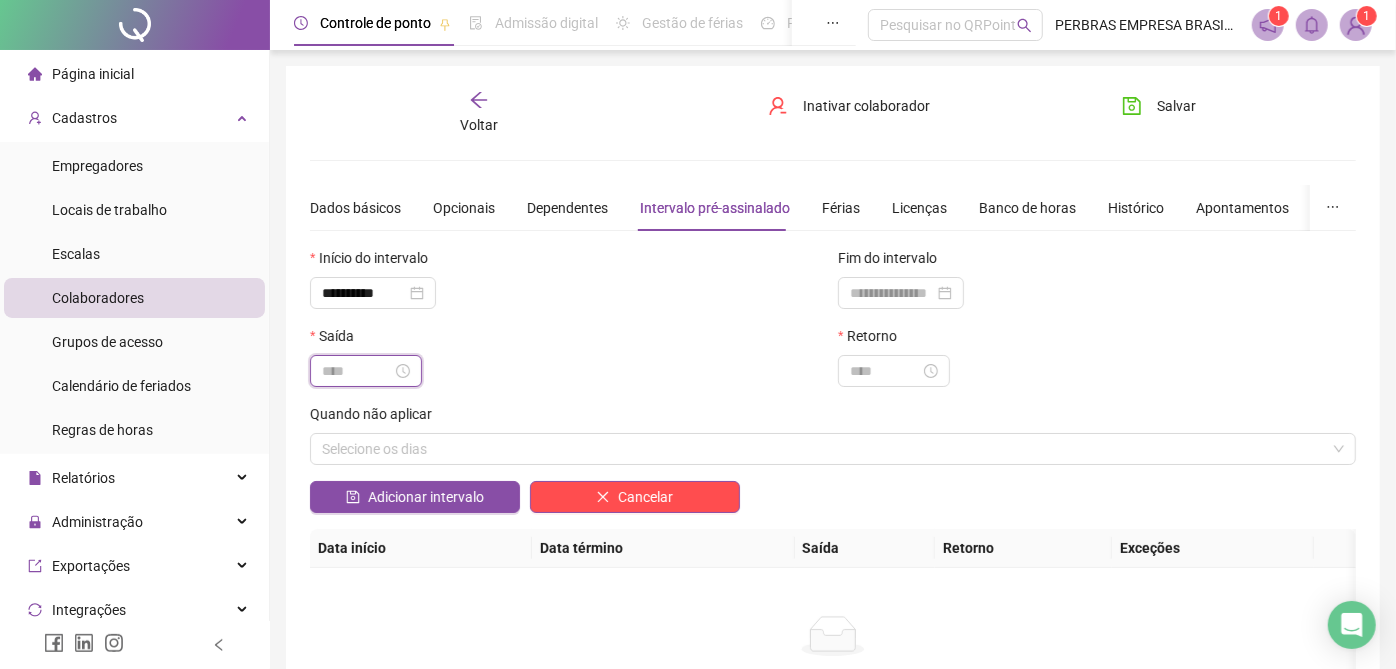 click at bounding box center [357, 371] 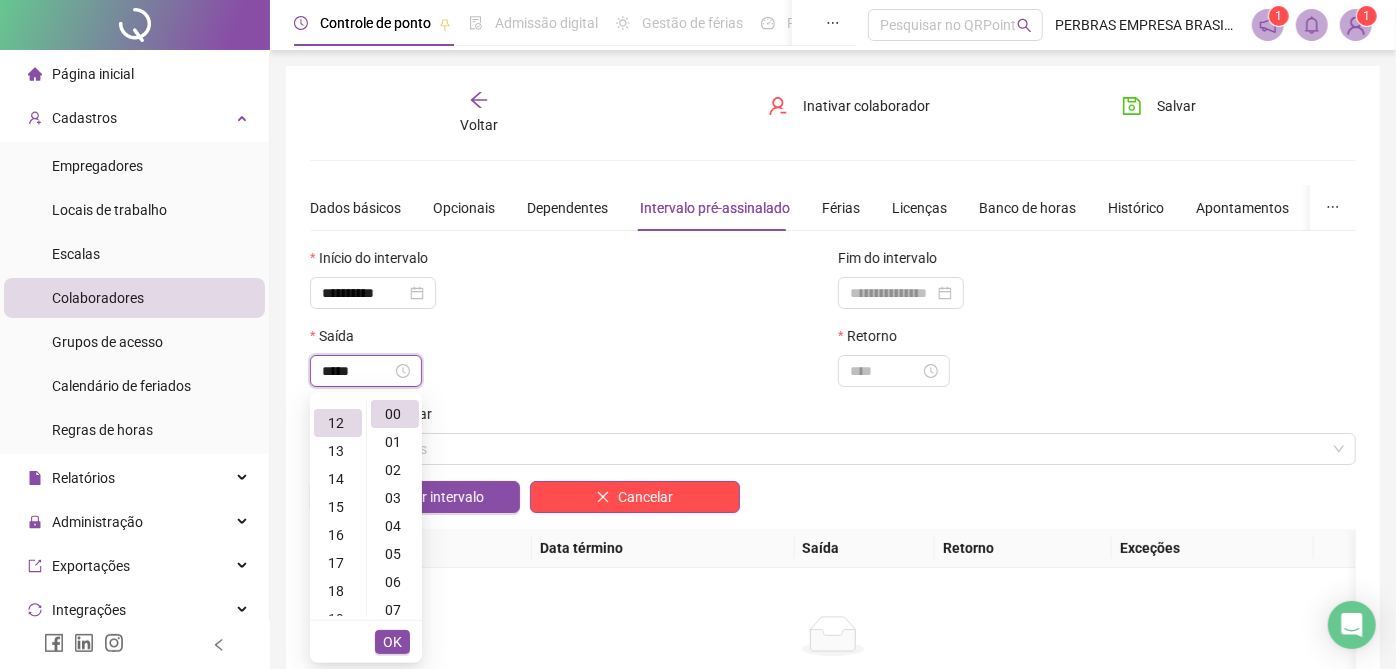 type on "*****" 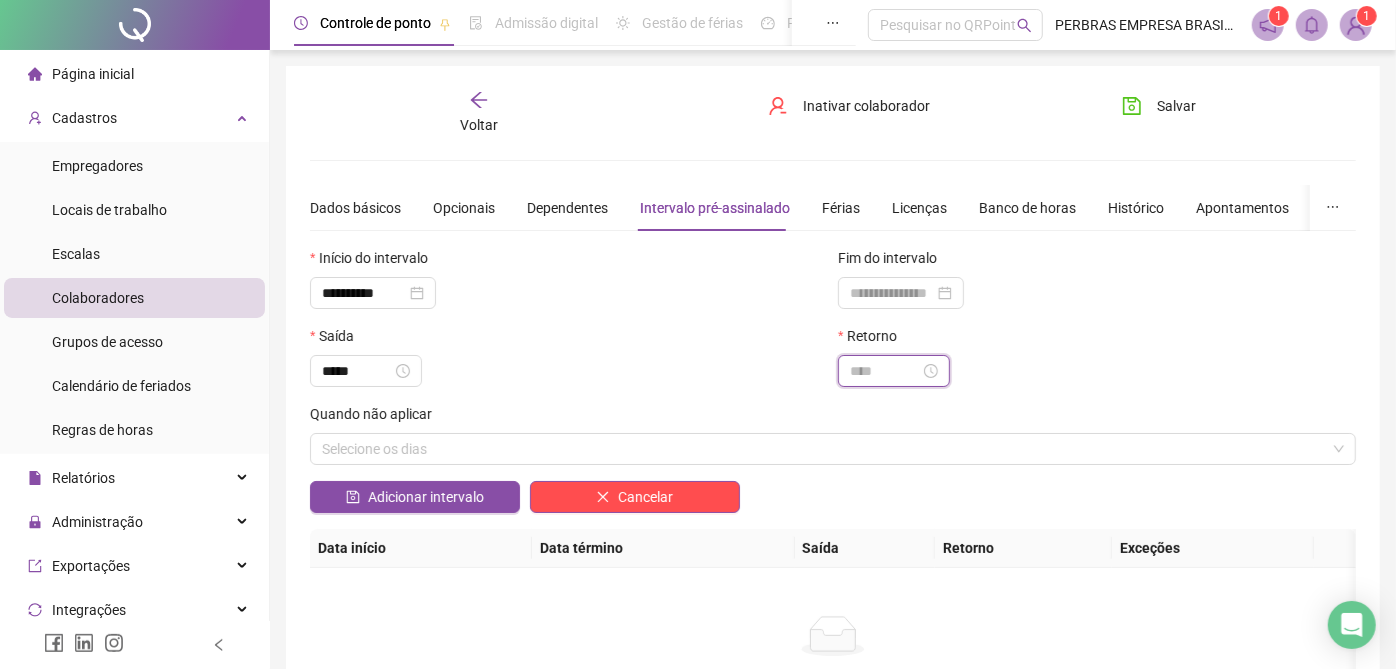 scroll, scrollTop: 336, scrollLeft: 0, axis: vertical 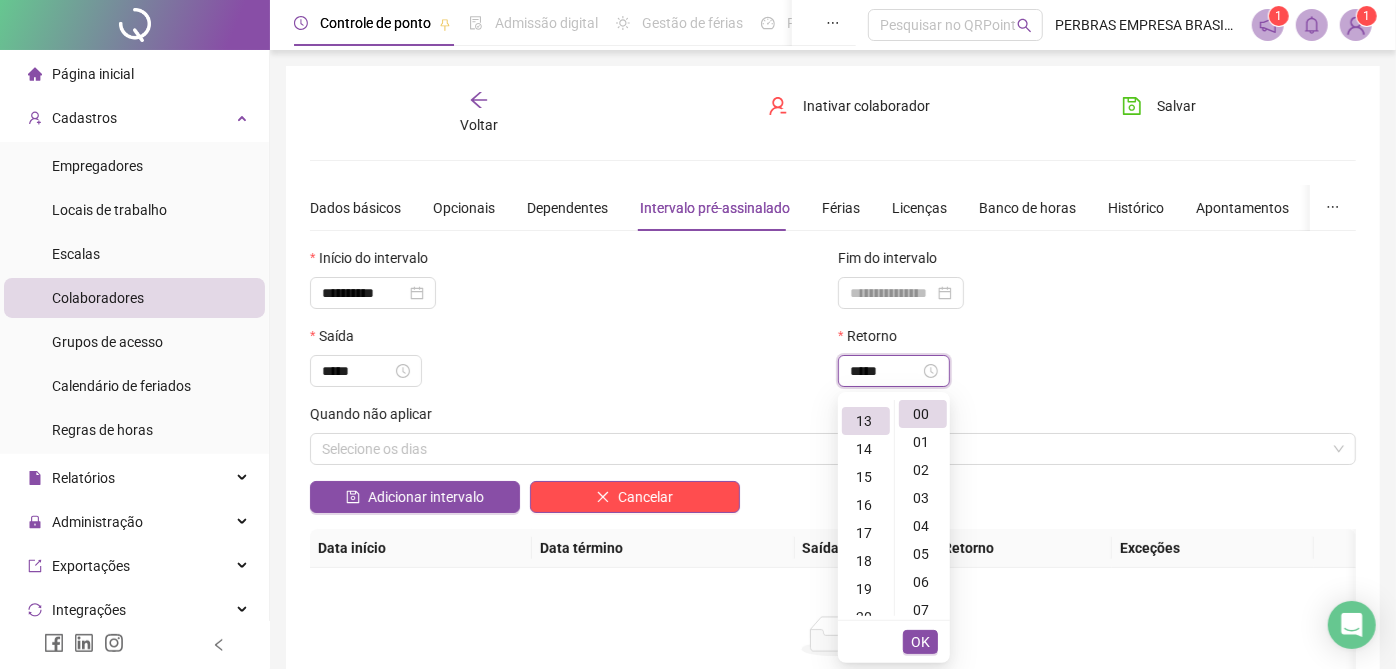 type on "*****" 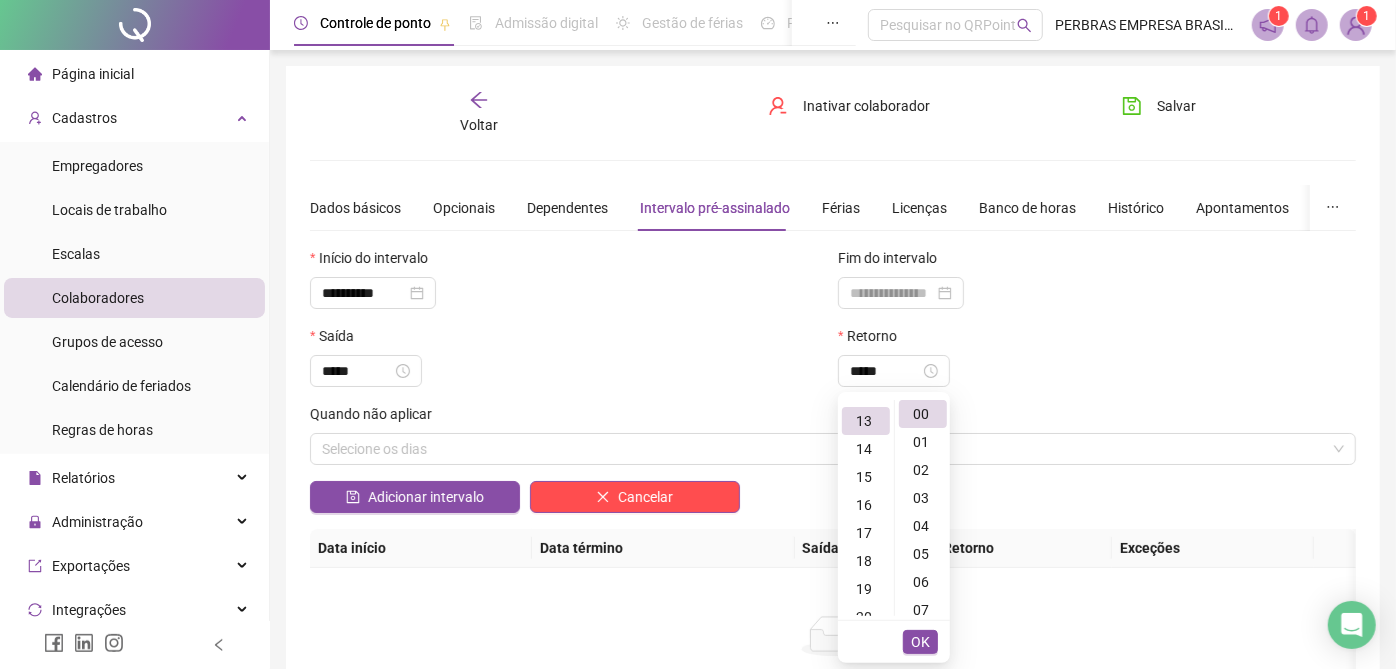 scroll, scrollTop: 363, scrollLeft: 0, axis: vertical 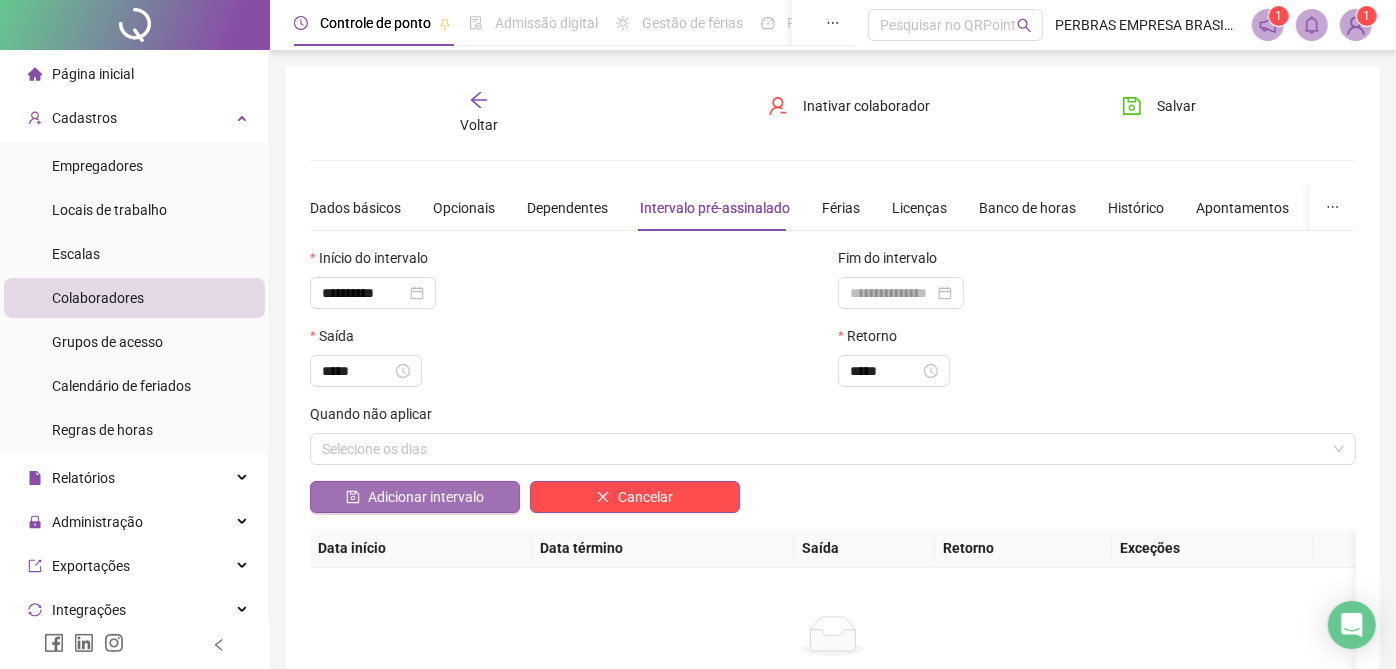 click on "Adicionar intervalo" at bounding box center (426, 497) 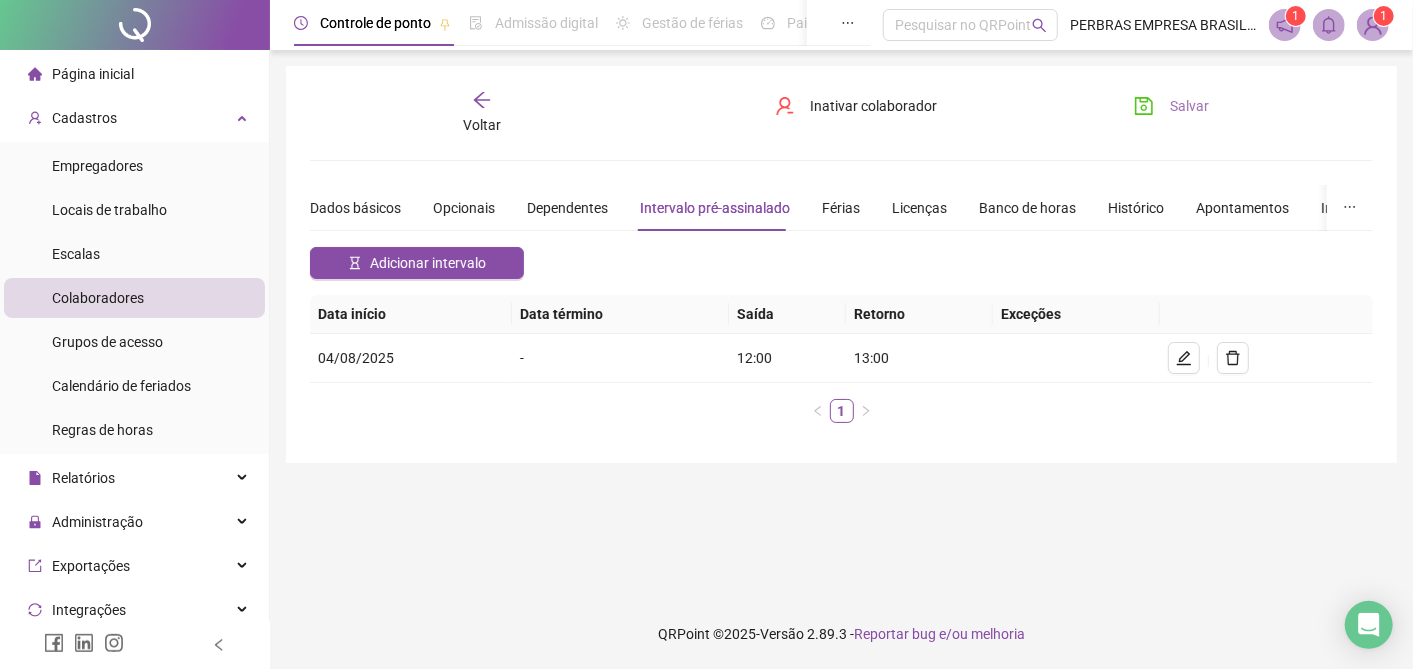 click on "Salvar" at bounding box center (1189, 106) 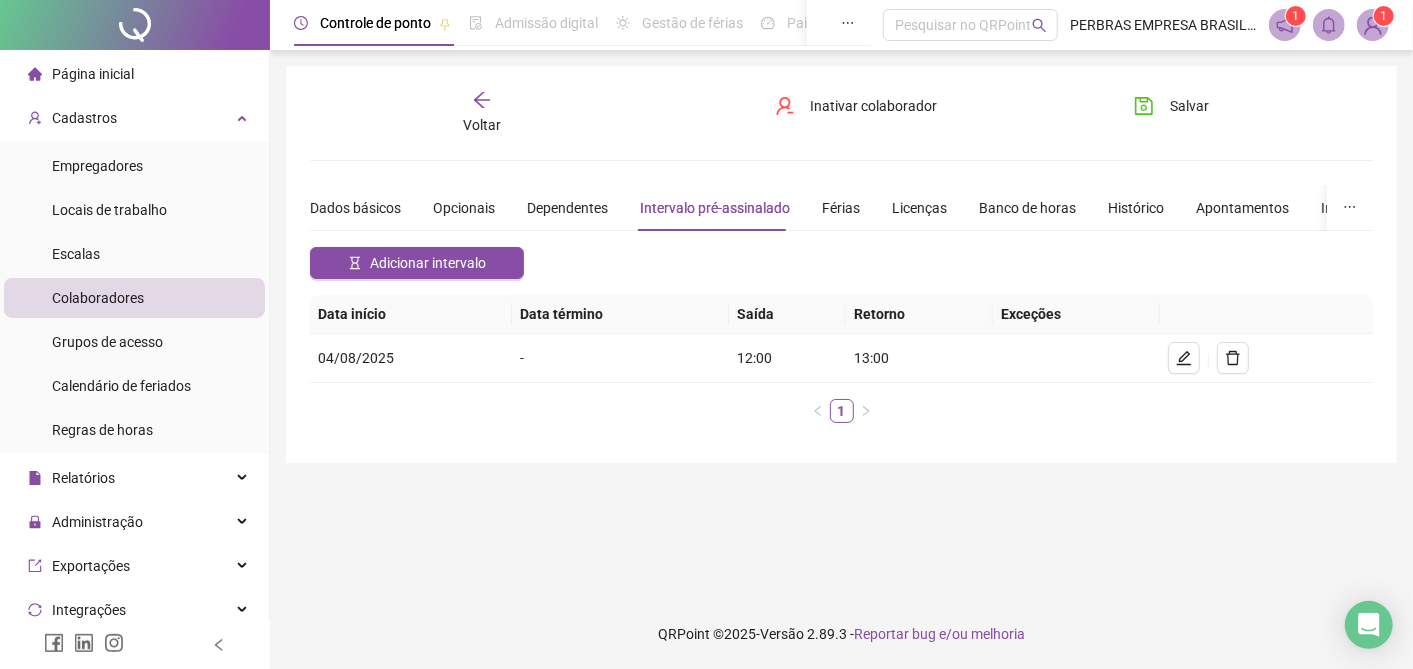 click on "Página inicial" at bounding box center (93, 74) 